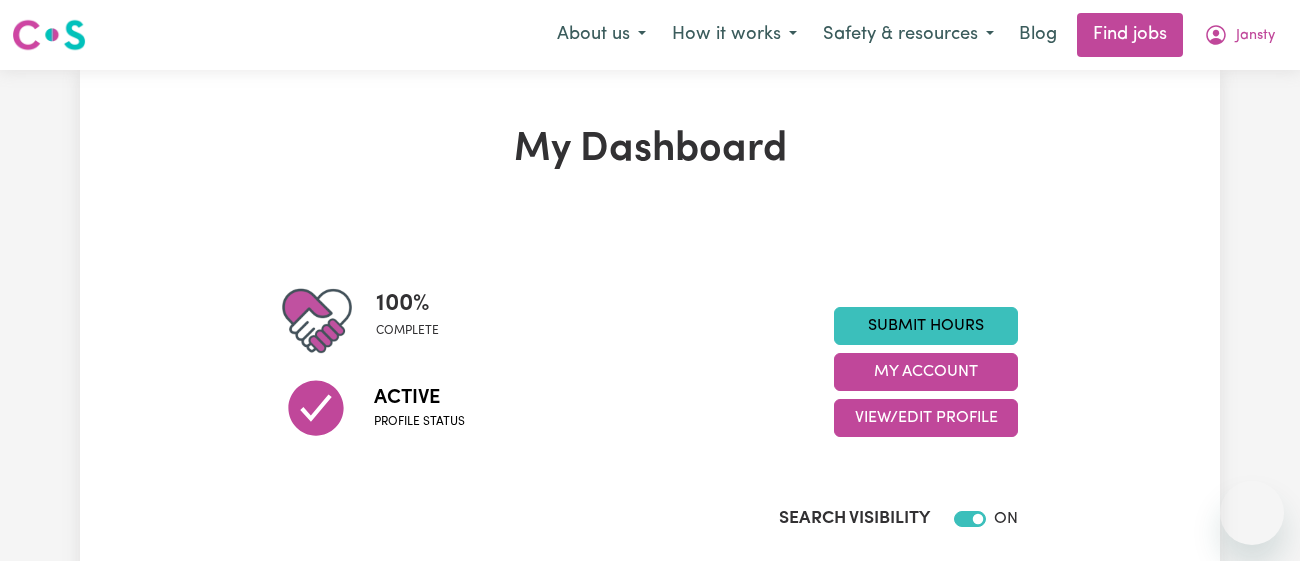 scroll, scrollTop: 0, scrollLeft: 0, axis: both 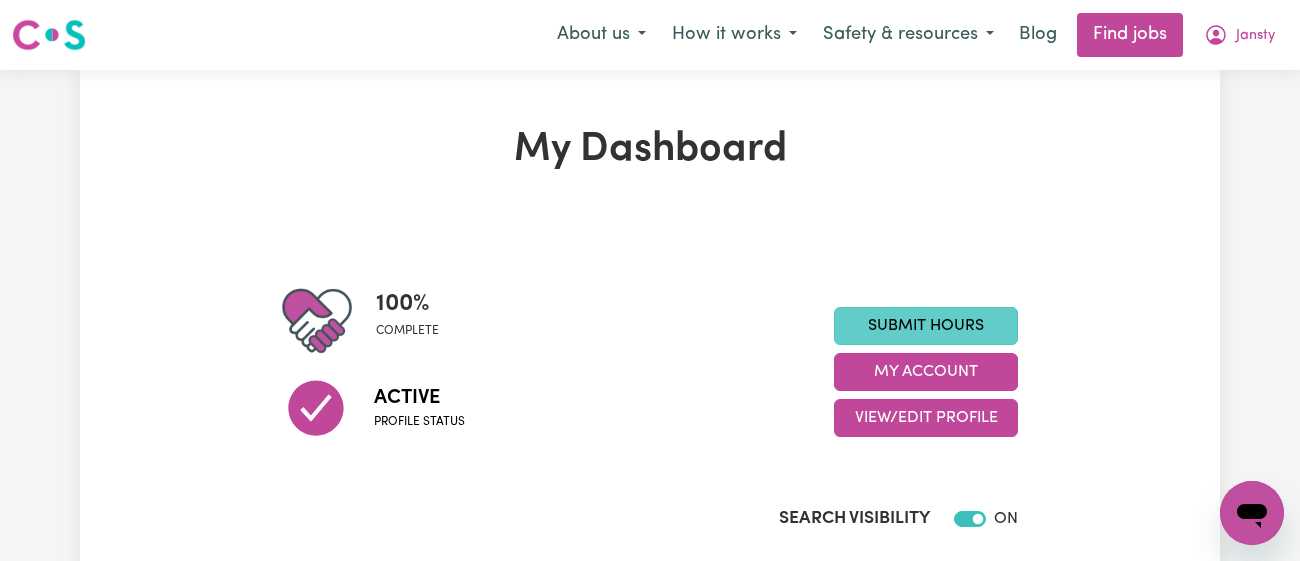click on "Submit Hours" at bounding box center (926, 326) 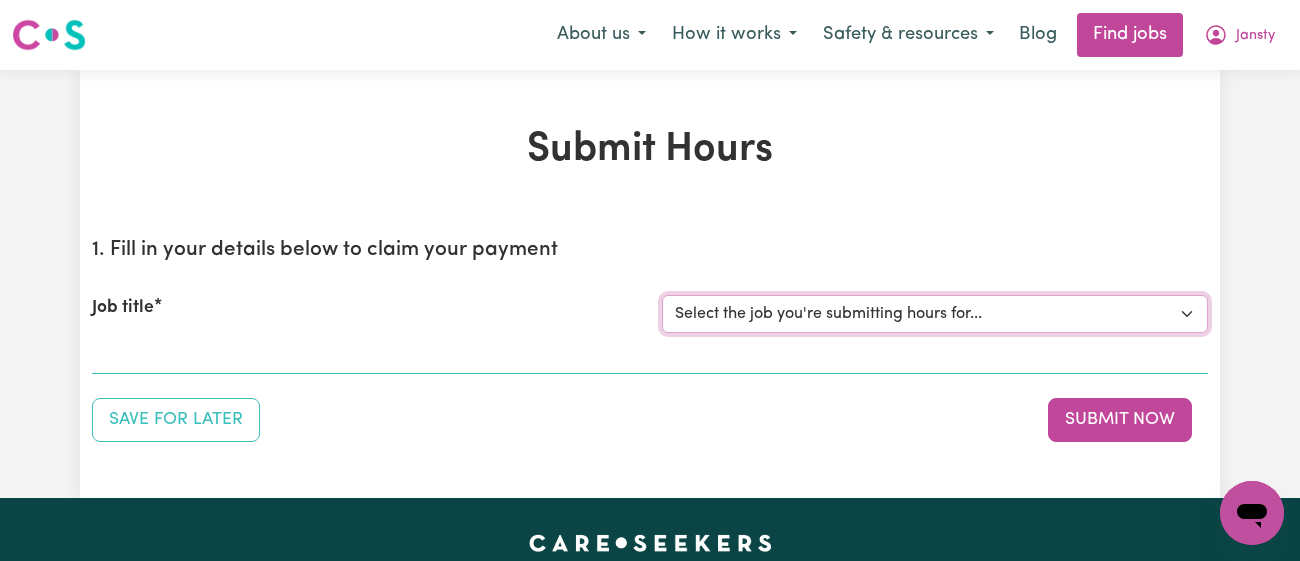 click on "Select the job you're submitting hours for... [[PERSON_NAME]] [DEMOGRAPHIC_DATA] Support Worker Needed In [GEOGRAPHIC_DATA][PERSON_NAME], [GEOGRAPHIC_DATA] [[PERSON_NAME]] Support Worker Required in [PERSON_NAME][GEOGRAPHIC_DATA], [GEOGRAPHIC_DATA] [[PERSON_NAME], [PERSON_NAME] & [PERSON_NAME]] Support Worker Required in [GEOGRAPHIC_DATA], [GEOGRAPHIC_DATA] [[PERSON_NAME] ( [PERSON_NAME]) [PERSON_NAME]] Support worker required in [GEOGRAPHIC_DATA], [GEOGRAPHIC_DATA] for Domestic Assistance [Dong Fu] Weekend Care worker needed at [GEOGRAPHIC_DATA], [GEOGRAPHIC_DATA] for Personal Care, Domestic Assistance and Social Companionship [[PERSON_NAME] NDIS#430270255] URGENT Support Worker Needed Personal Care And Hoist/Transfers Ongoing Mon to [GEOGRAPHIC_DATA], [GEOGRAPHIC_DATA]" at bounding box center (935, 314) 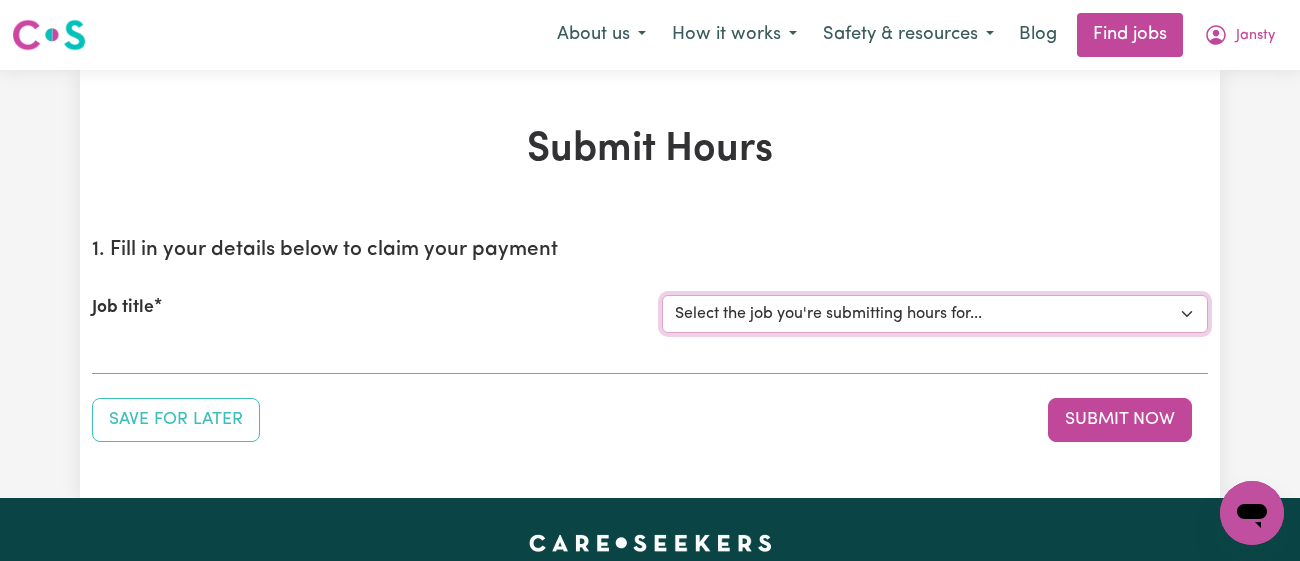 select on "7090" 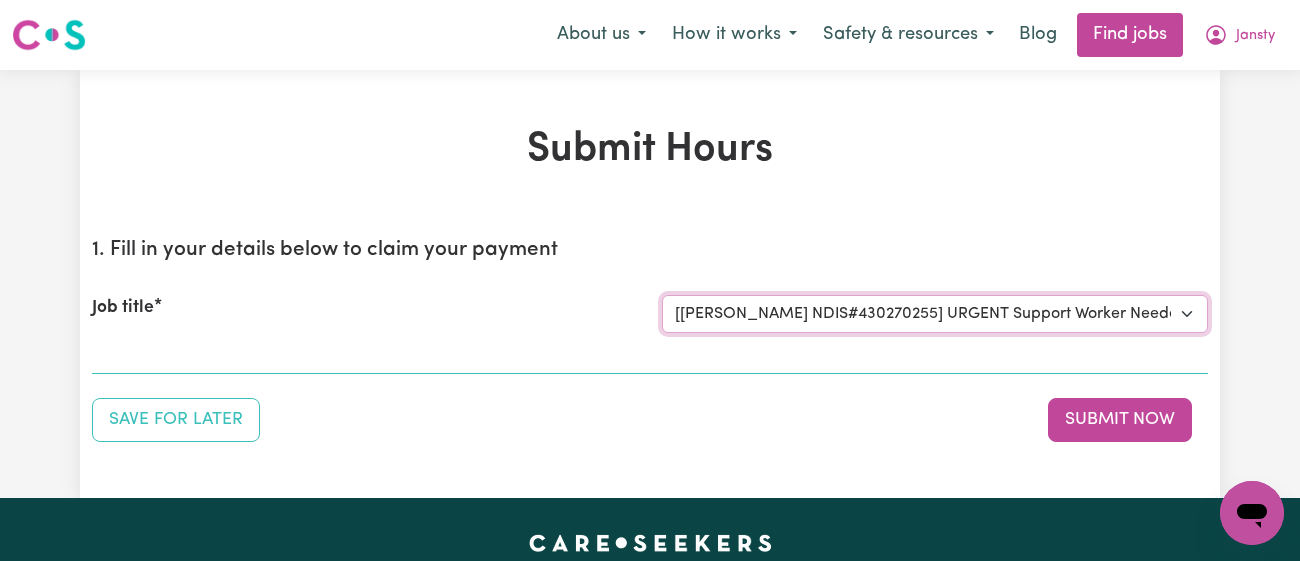 click on "Select the job you're submitting hours for... [[PERSON_NAME]] [DEMOGRAPHIC_DATA] Support Worker Needed In [GEOGRAPHIC_DATA][PERSON_NAME], [GEOGRAPHIC_DATA] [[PERSON_NAME]] Support Worker Required in [PERSON_NAME][GEOGRAPHIC_DATA], [GEOGRAPHIC_DATA] [[PERSON_NAME], [PERSON_NAME] & [PERSON_NAME]] Support Worker Required in [GEOGRAPHIC_DATA], [GEOGRAPHIC_DATA] [[PERSON_NAME] ( [PERSON_NAME]) [PERSON_NAME]] Support worker required in [GEOGRAPHIC_DATA], [GEOGRAPHIC_DATA] for Domestic Assistance [Dong Fu] Weekend Care worker needed at [GEOGRAPHIC_DATA], [GEOGRAPHIC_DATA] for Personal Care, Domestic Assistance and Social Companionship [[PERSON_NAME] NDIS#430270255] URGENT Support Worker Needed Personal Care And Hoist/Transfers Ongoing Mon to [GEOGRAPHIC_DATA], [GEOGRAPHIC_DATA]" at bounding box center (935, 314) 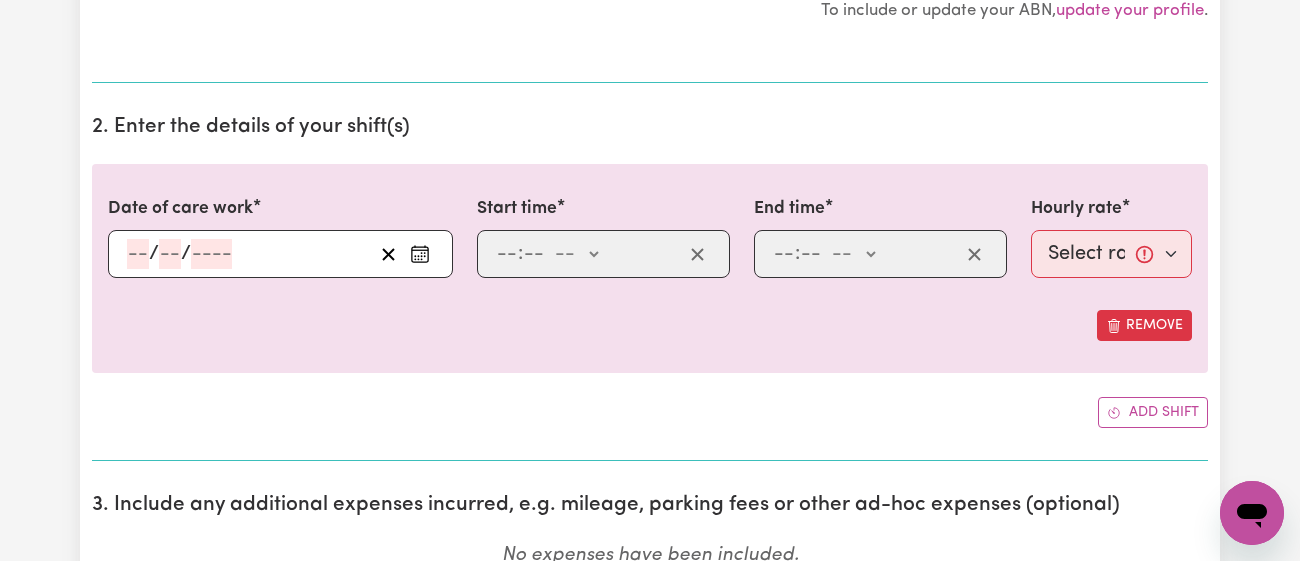 scroll, scrollTop: 502, scrollLeft: 0, axis: vertical 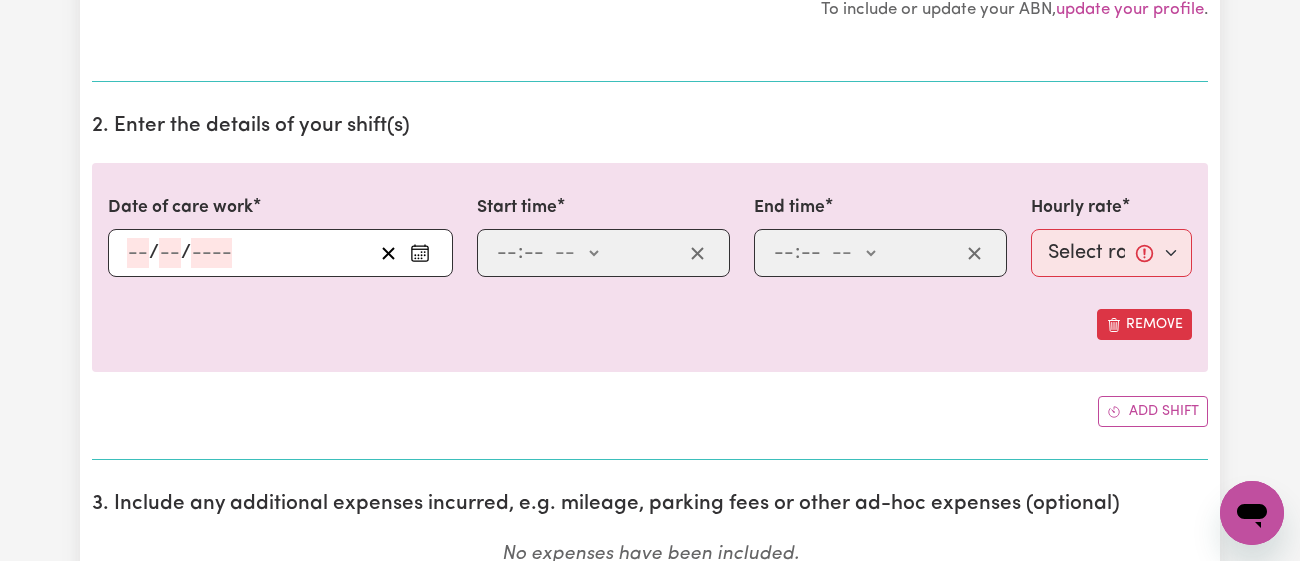 click 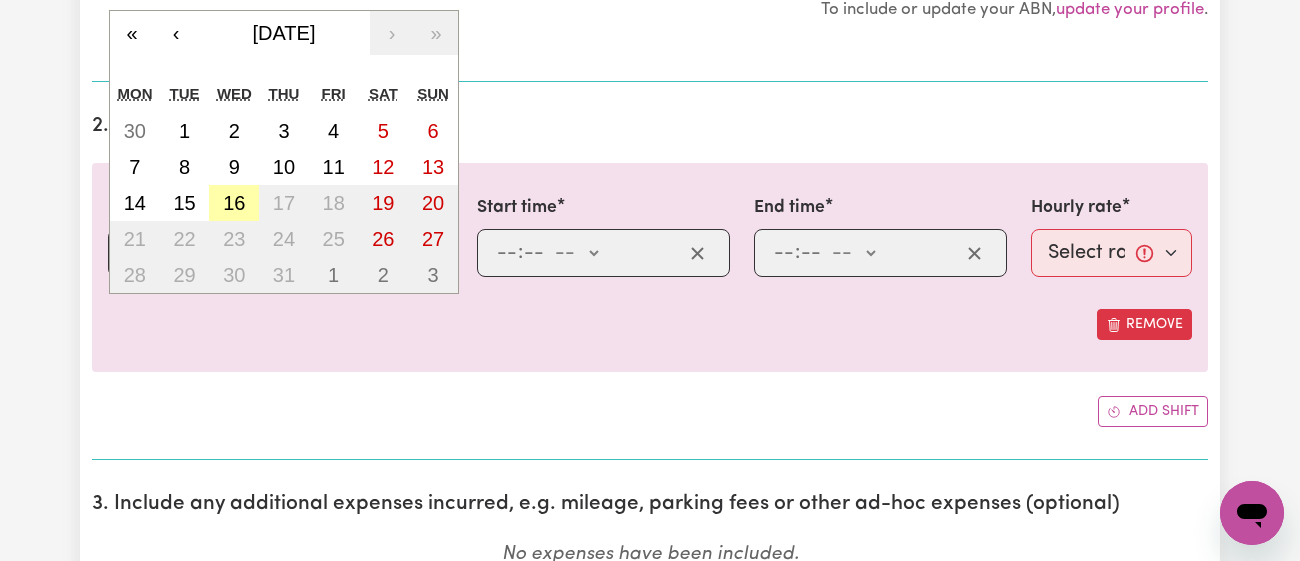 click on "16" at bounding box center (234, 203) 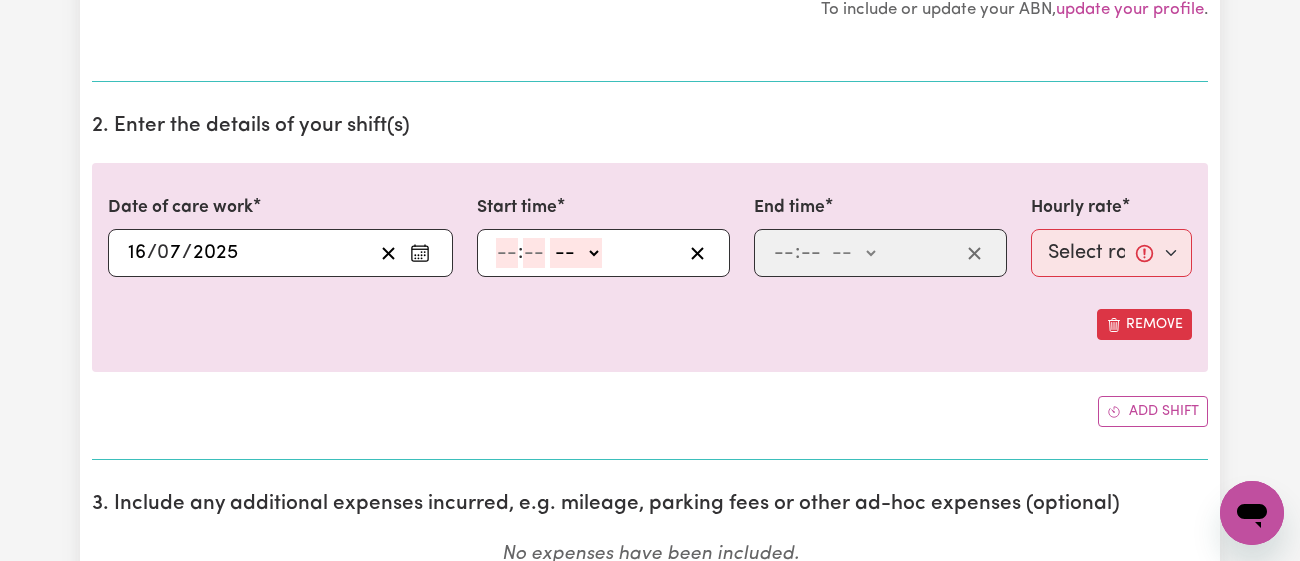 click 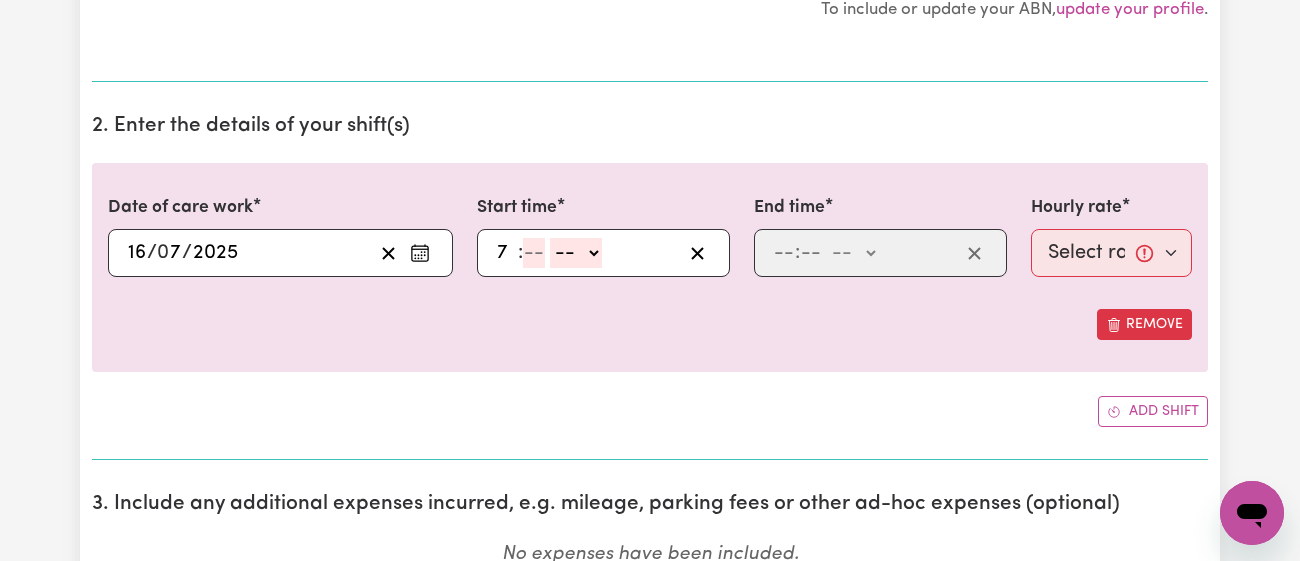 type on "7" 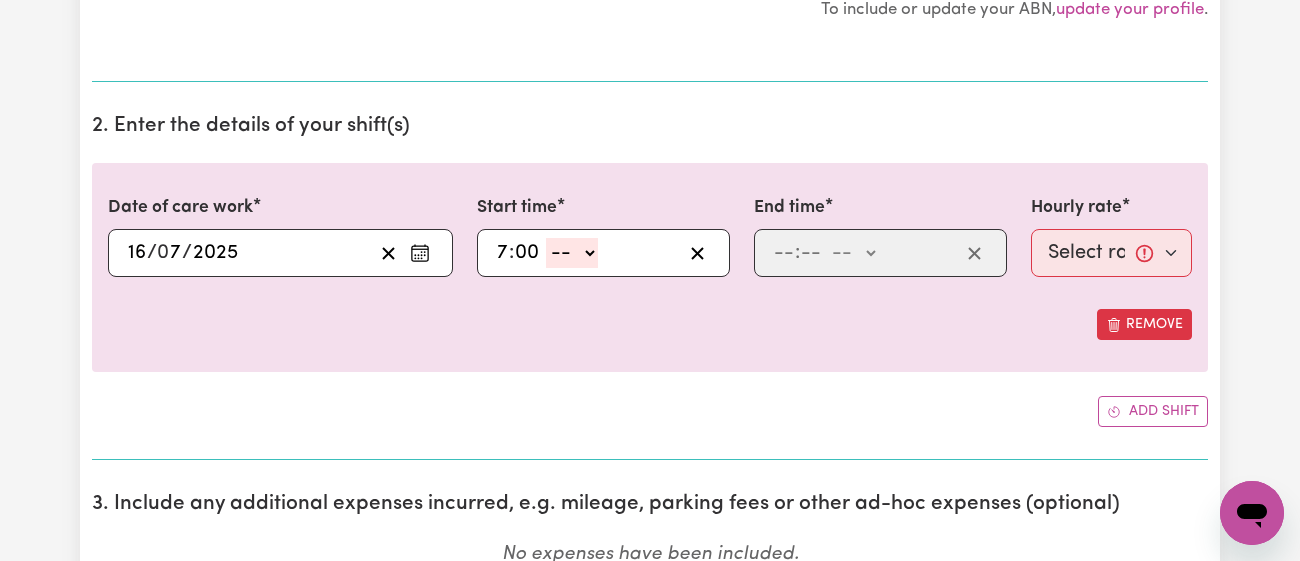 type on "00" 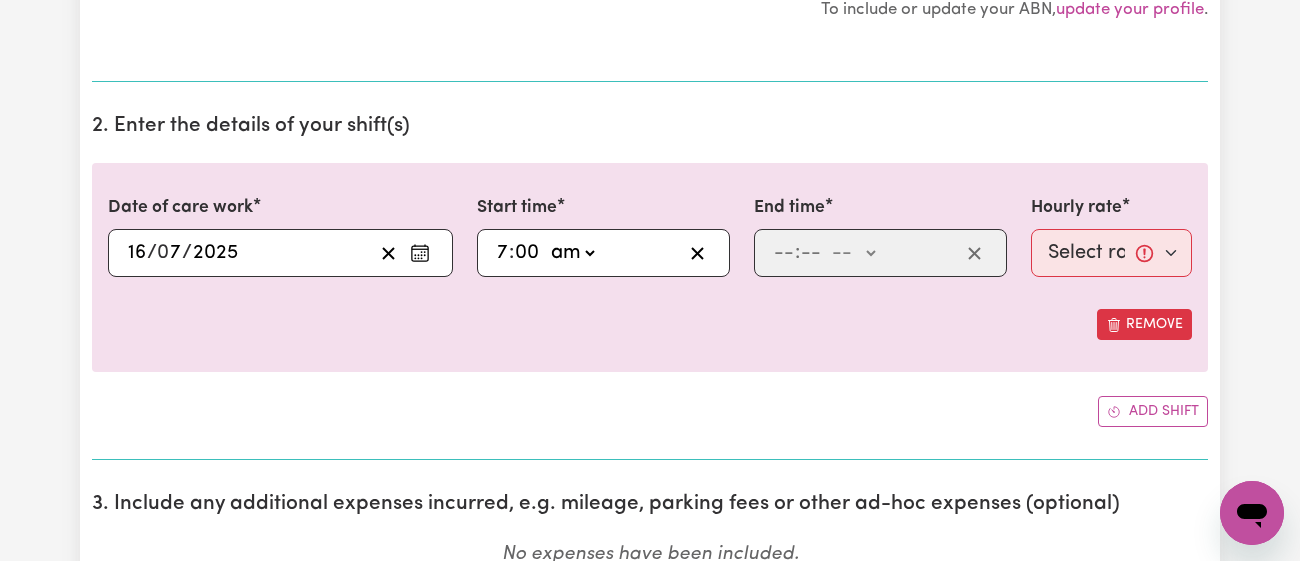 click on "-- am pm" 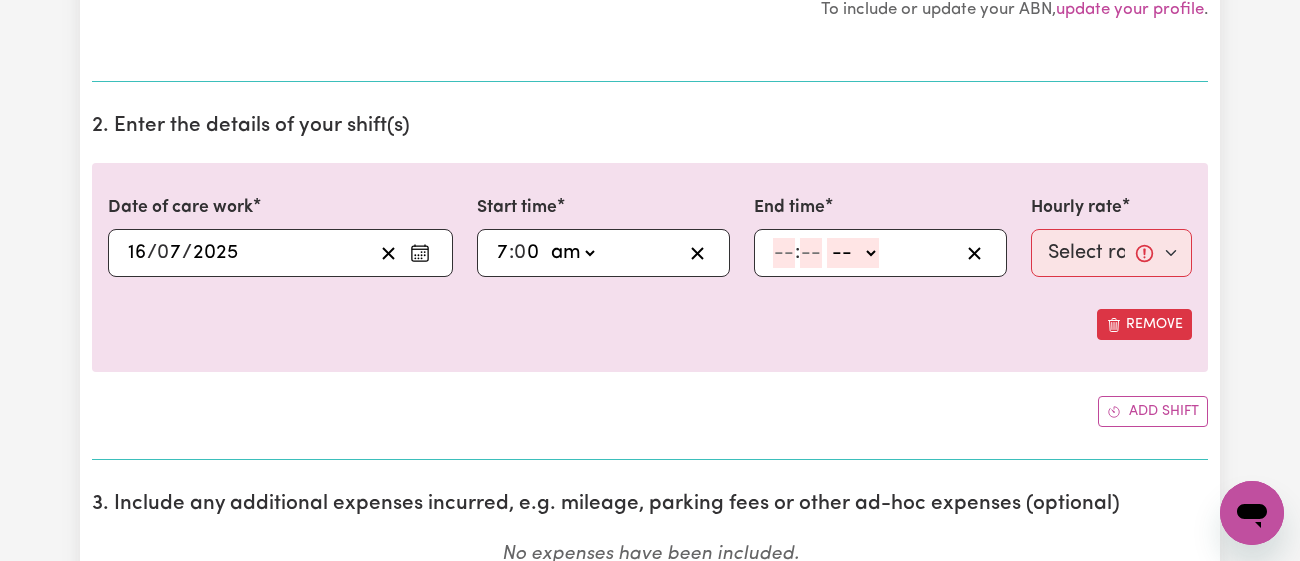 click 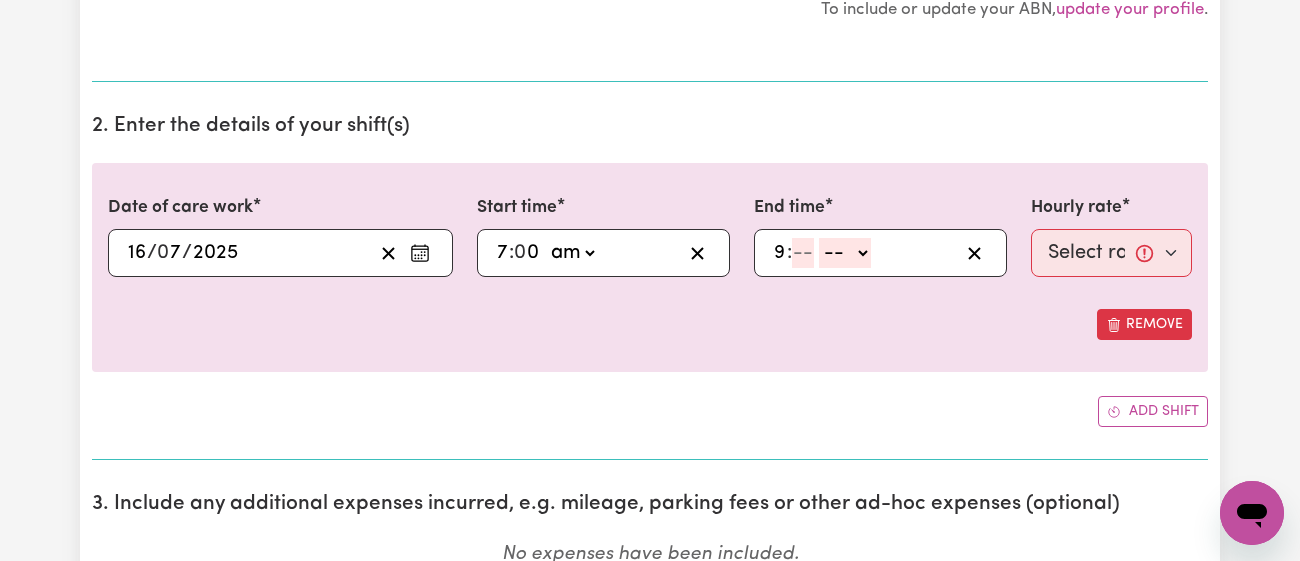 type on "9" 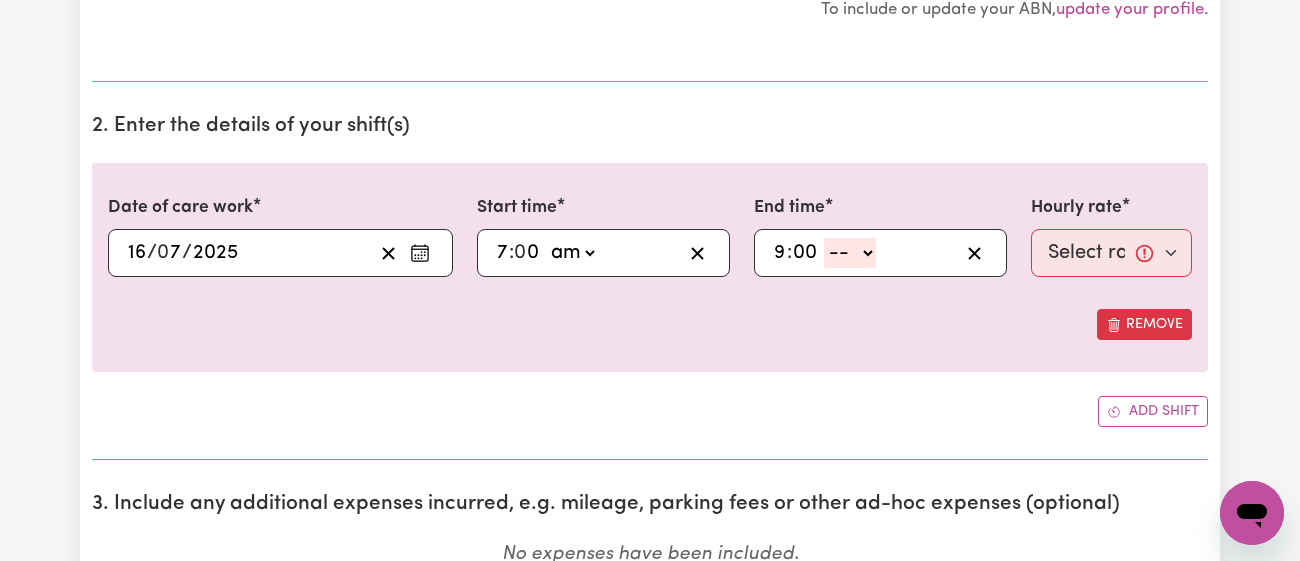 type on "00" 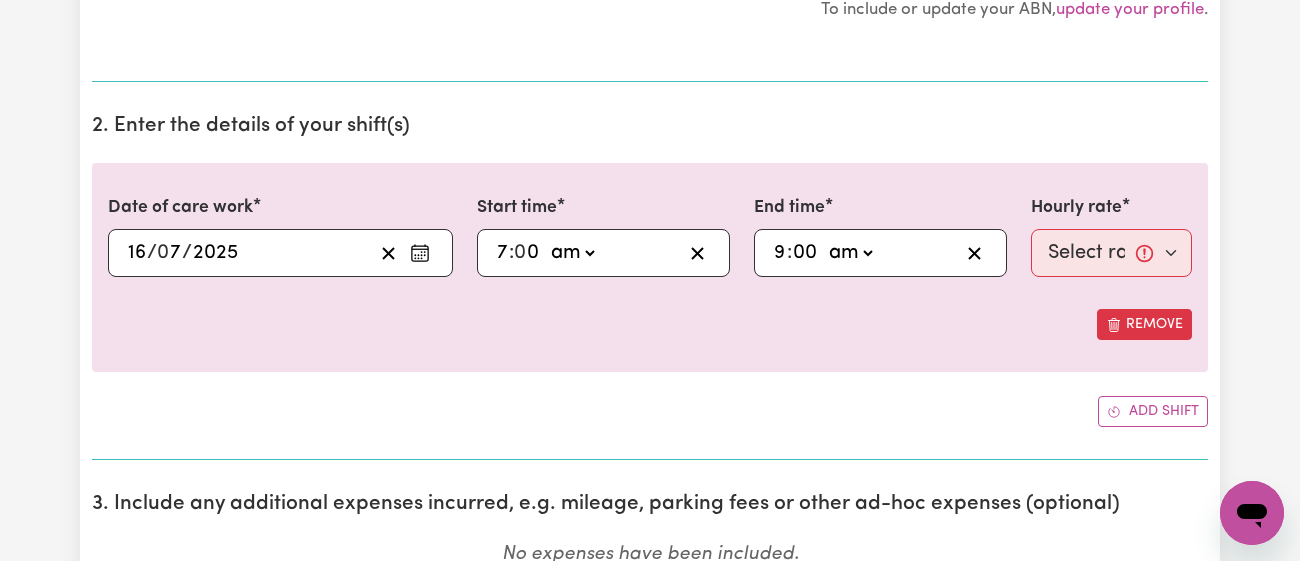 click on "-- am pm" 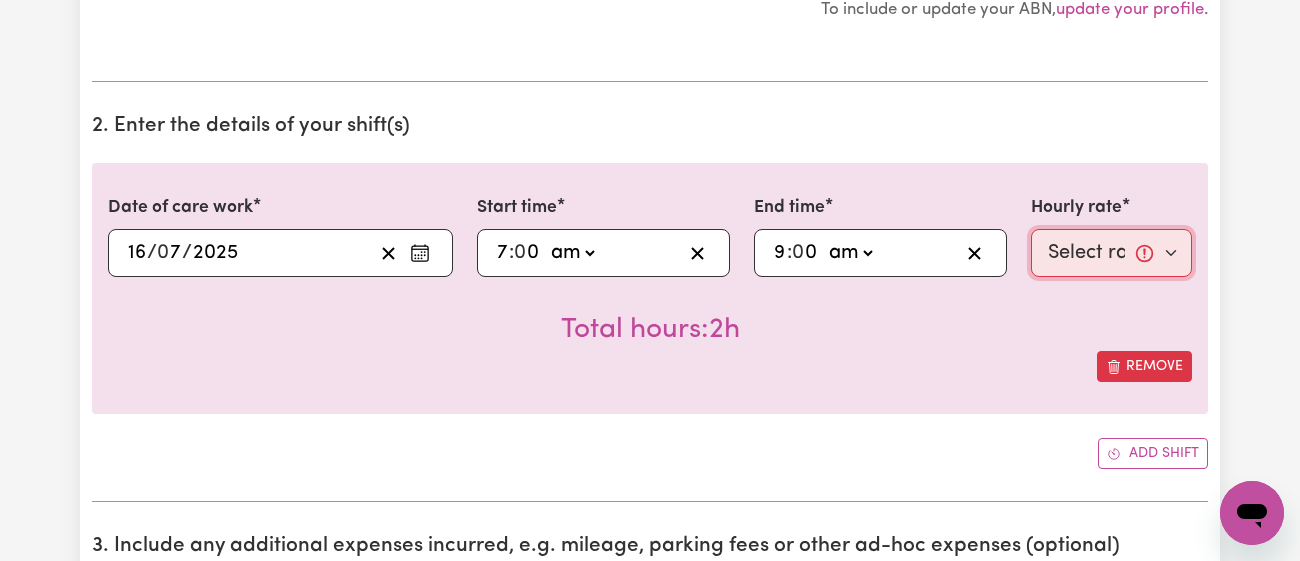 click on "Select rate... $46.78 (Weekday) $51.98 ([DATE]) $76.92 (Public Holiday)" at bounding box center (1111, 253) 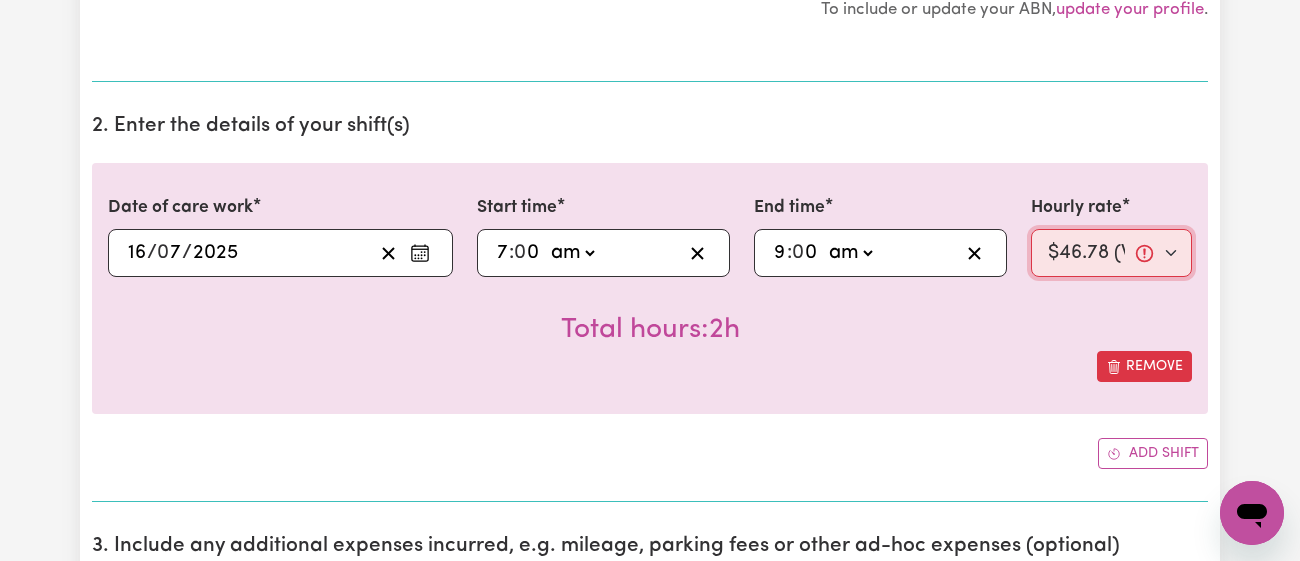 click on "Select rate... $46.78 (Weekday) $51.98 ([DATE]) $76.92 (Public Holiday)" at bounding box center [1111, 253] 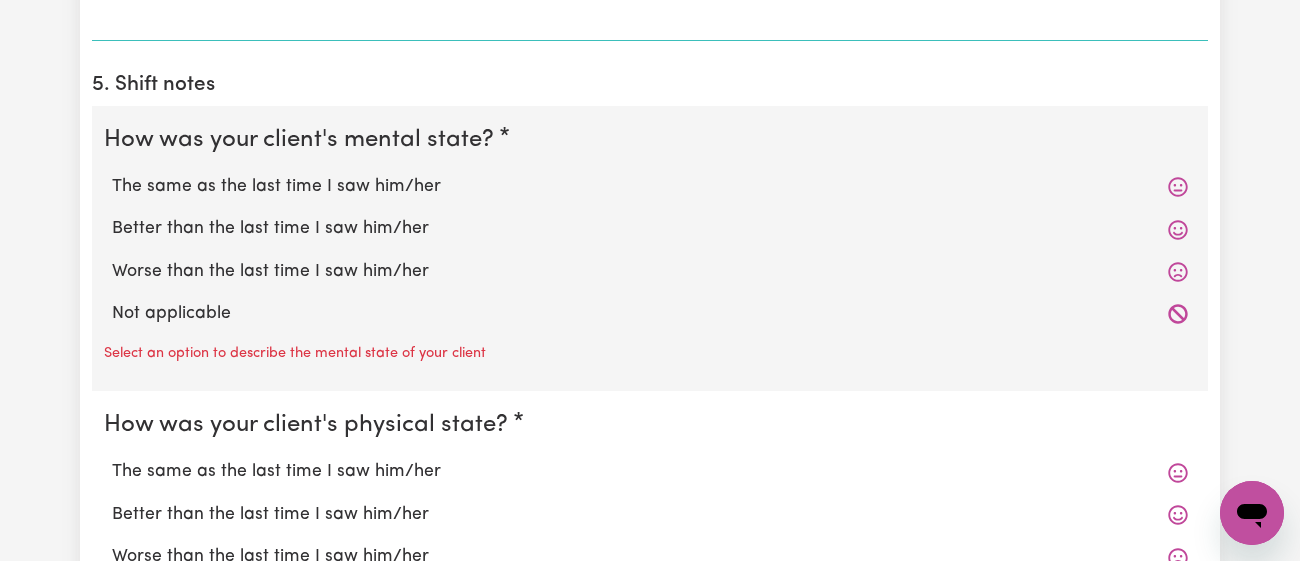 scroll, scrollTop: 1443, scrollLeft: 0, axis: vertical 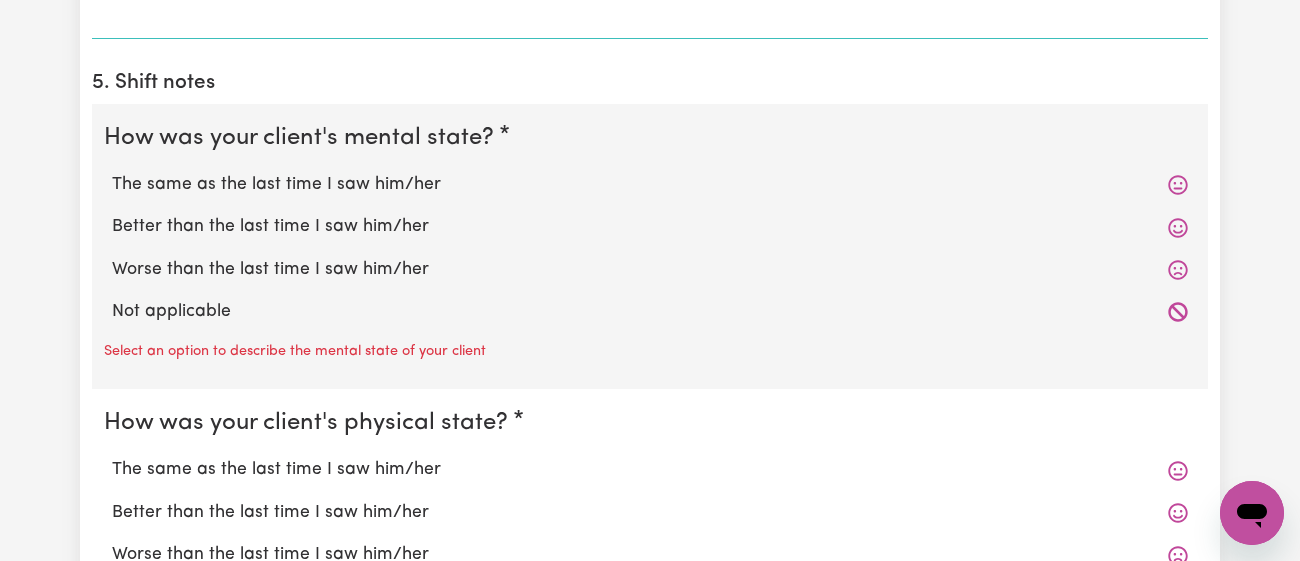 click on "The same as the last time I saw him/her" at bounding box center [650, 185] 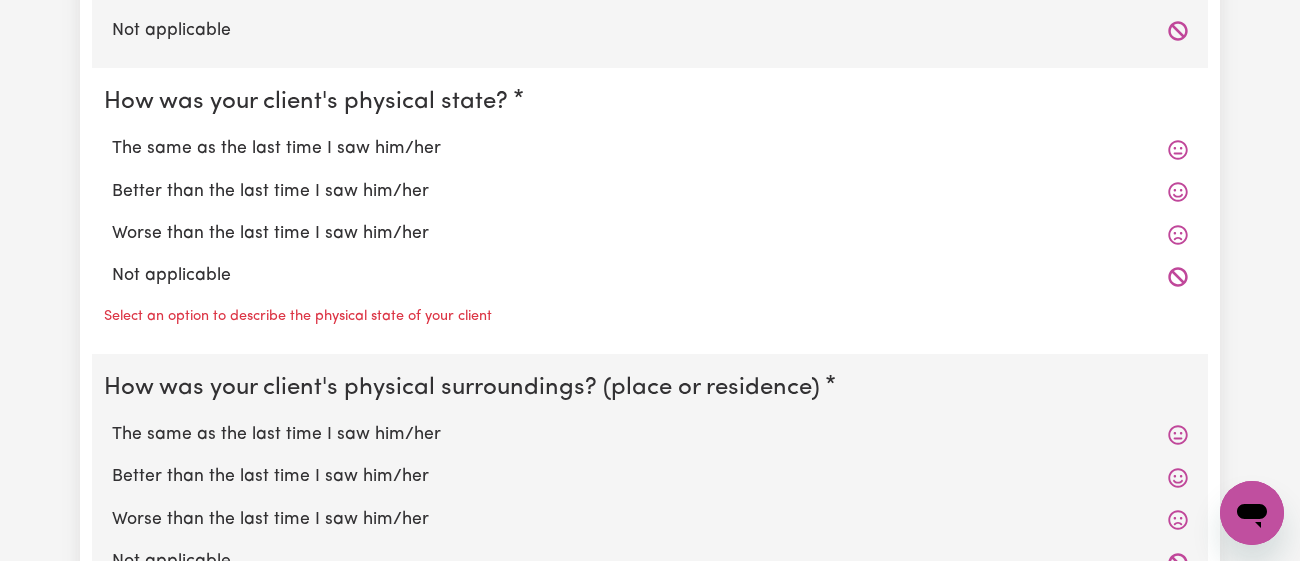 click on "The same as the last time I saw him/her" at bounding box center (650, 149) 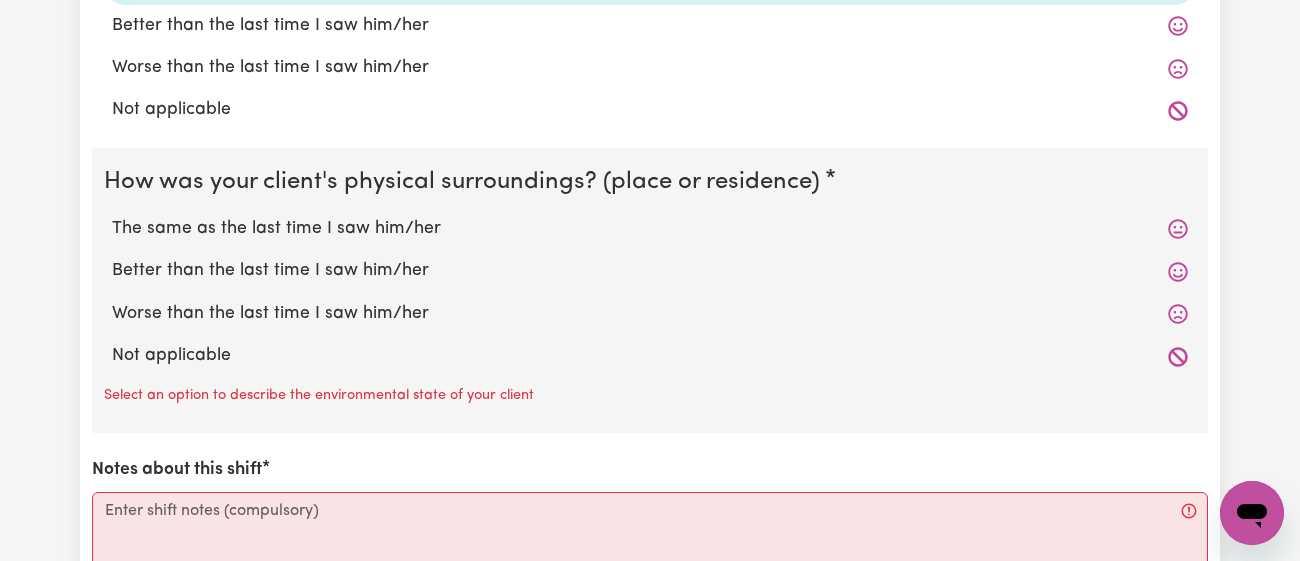 click on "The same as the last time I saw him/her" at bounding box center (650, 229) 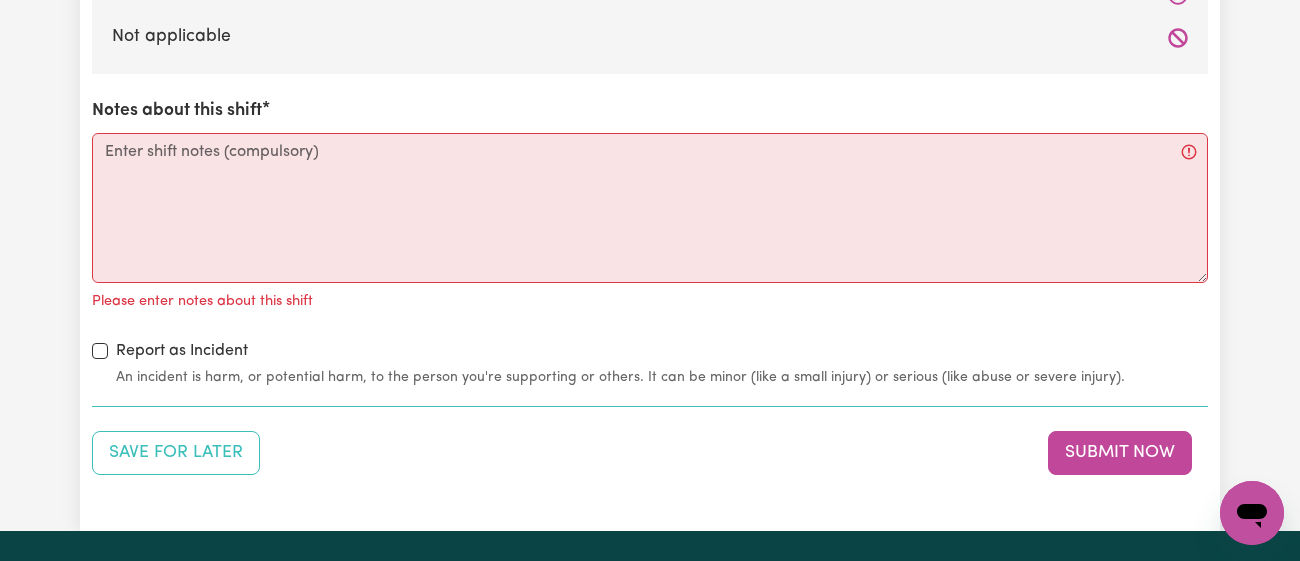 scroll, scrollTop: 2206, scrollLeft: 0, axis: vertical 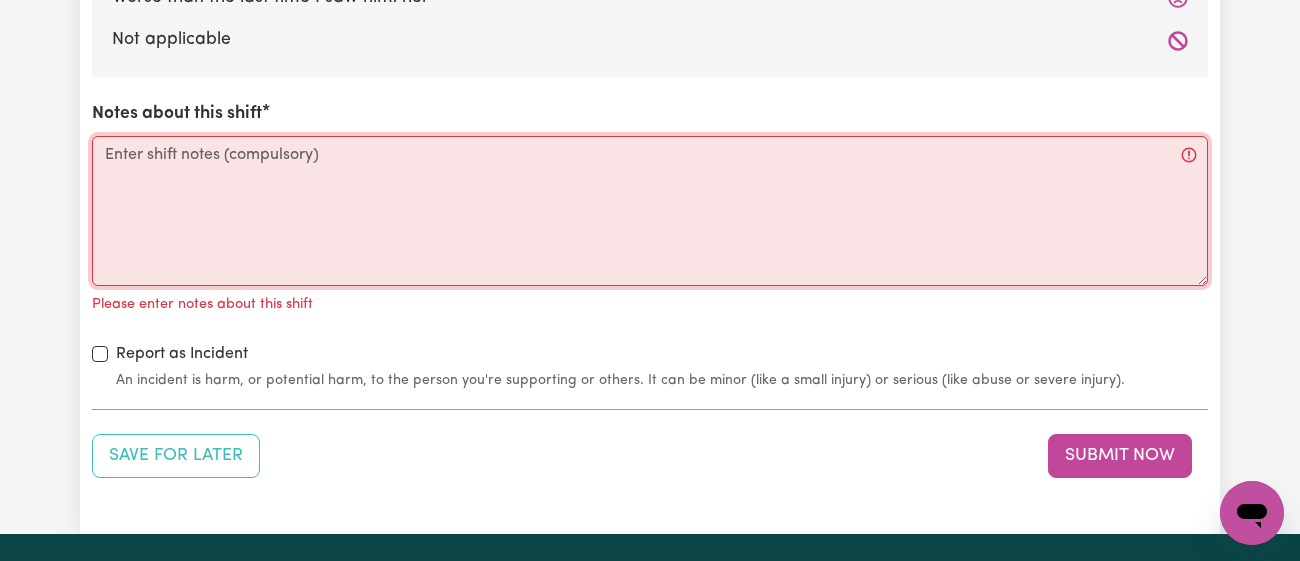 click on "Notes about this shift" at bounding box center (650, 211) 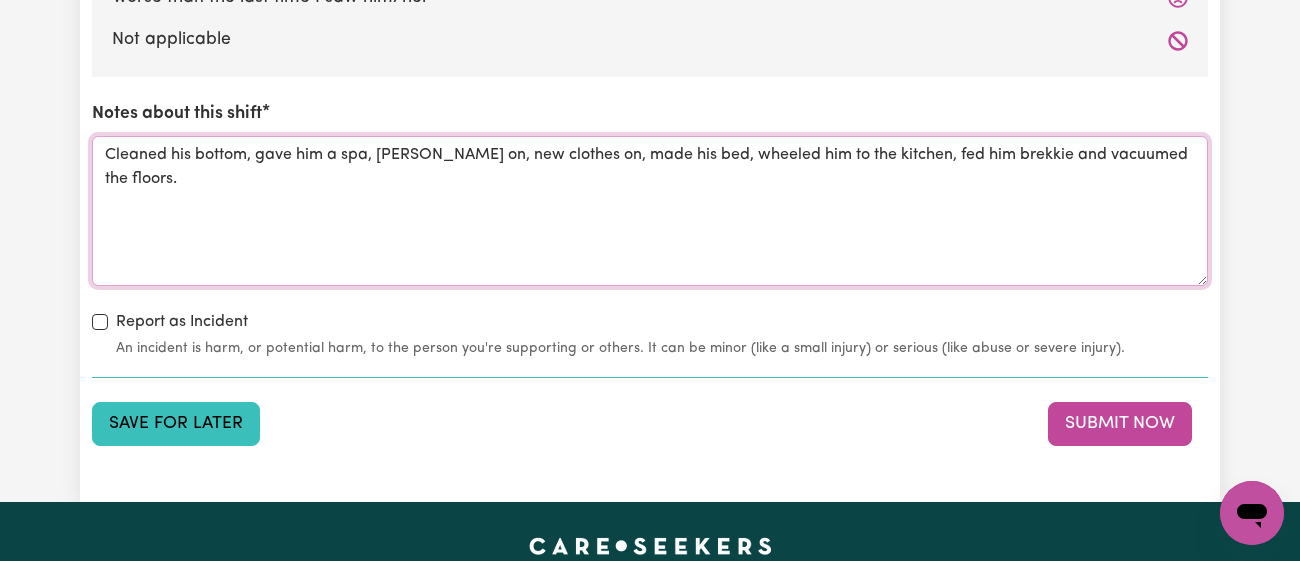 type on "Cleaned his bottom, gave him a spa, [PERSON_NAME] on, new clothes on, made his bed, wheeled him to the kitchen, fed him brekkie and vacuumed the floors." 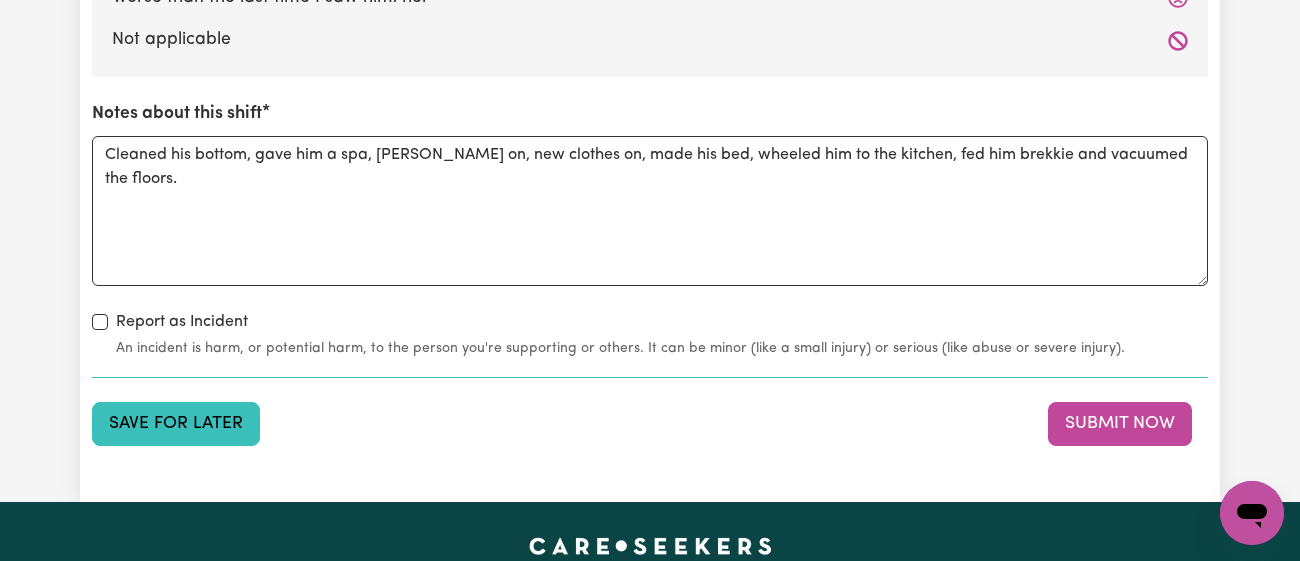 click on "Save for Later" at bounding box center (176, 424) 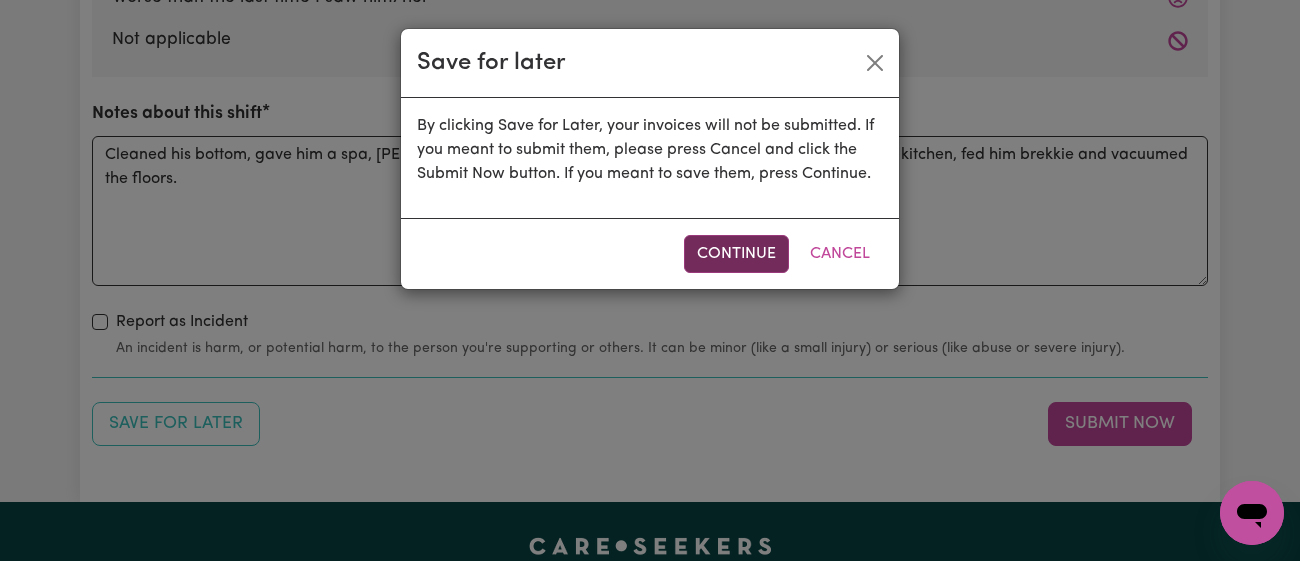 click on "Continue" at bounding box center (736, 254) 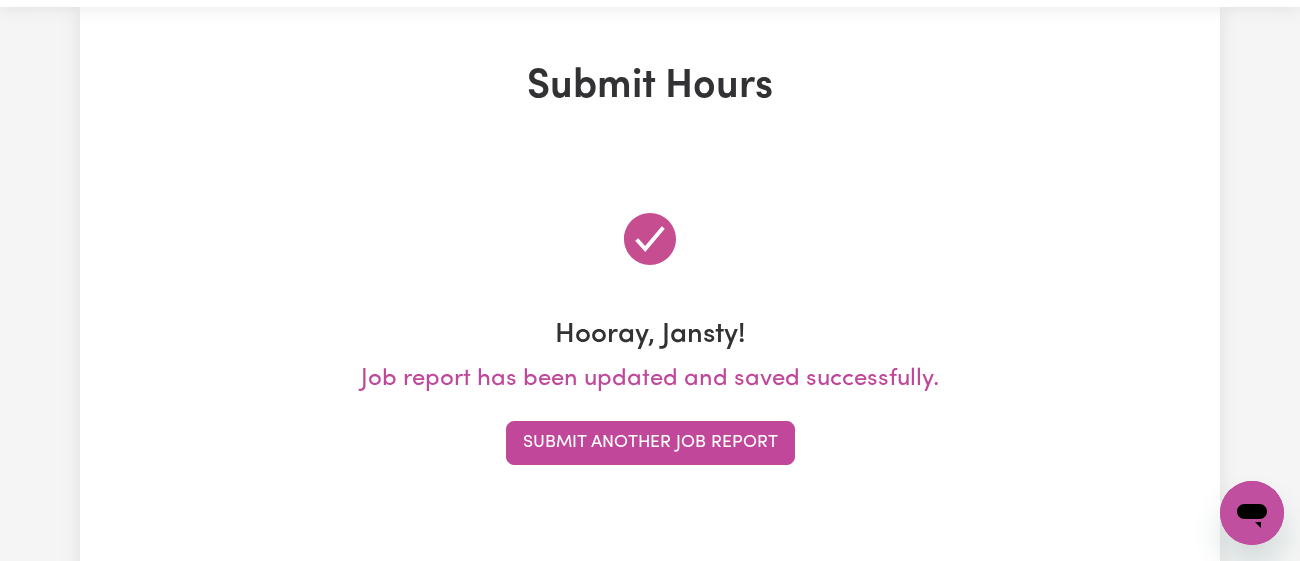 scroll, scrollTop: 0, scrollLeft: 0, axis: both 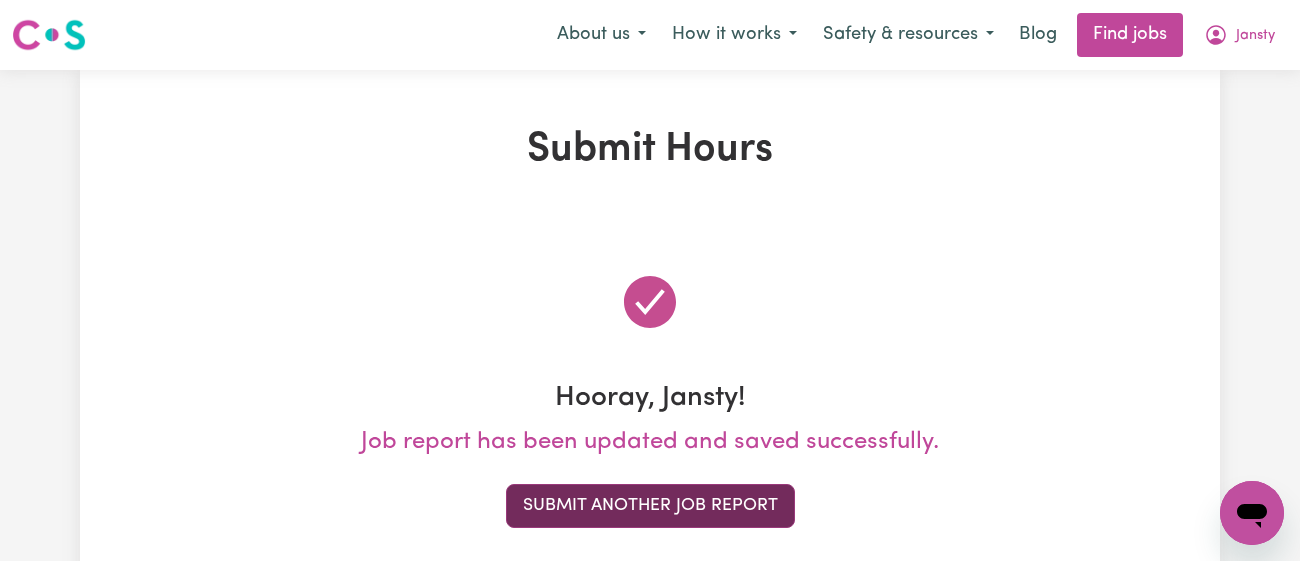 click on "Submit Another Job Report" at bounding box center (650, 506) 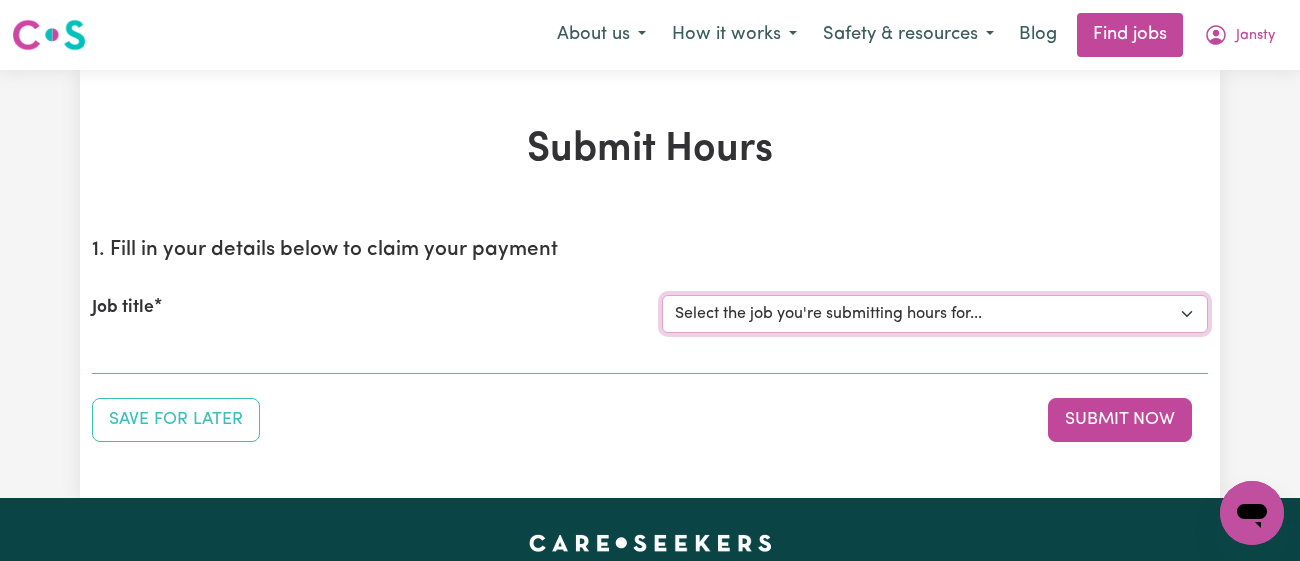 click on "Select the job you're submitting hours for... [[PERSON_NAME]] [DEMOGRAPHIC_DATA] Support Worker Needed In [GEOGRAPHIC_DATA][PERSON_NAME], [GEOGRAPHIC_DATA] [[PERSON_NAME]] Support Worker Required in [PERSON_NAME][GEOGRAPHIC_DATA], [GEOGRAPHIC_DATA] [[PERSON_NAME], [PERSON_NAME] & [PERSON_NAME]] Support Worker Required in [GEOGRAPHIC_DATA], [GEOGRAPHIC_DATA] [[PERSON_NAME] ( [PERSON_NAME]) [PERSON_NAME]] Support worker required in [GEOGRAPHIC_DATA], [GEOGRAPHIC_DATA] for Domestic Assistance [Dong Fu] Weekend Care worker needed at [GEOGRAPHIC_DATA], [GEOGRAPHIC_DATA] for Personal Care, Domestic Assistance and Social Companionship [[PERSON_NAME] NDIS#430270255] URGENT Support Worker Needed Personal Care And Hoist/Transfers Ongoing Mon to [GEOGRAPHIC_DATA], [GEOGRAPHIC_DATA]" at bounding box center [935, 314] 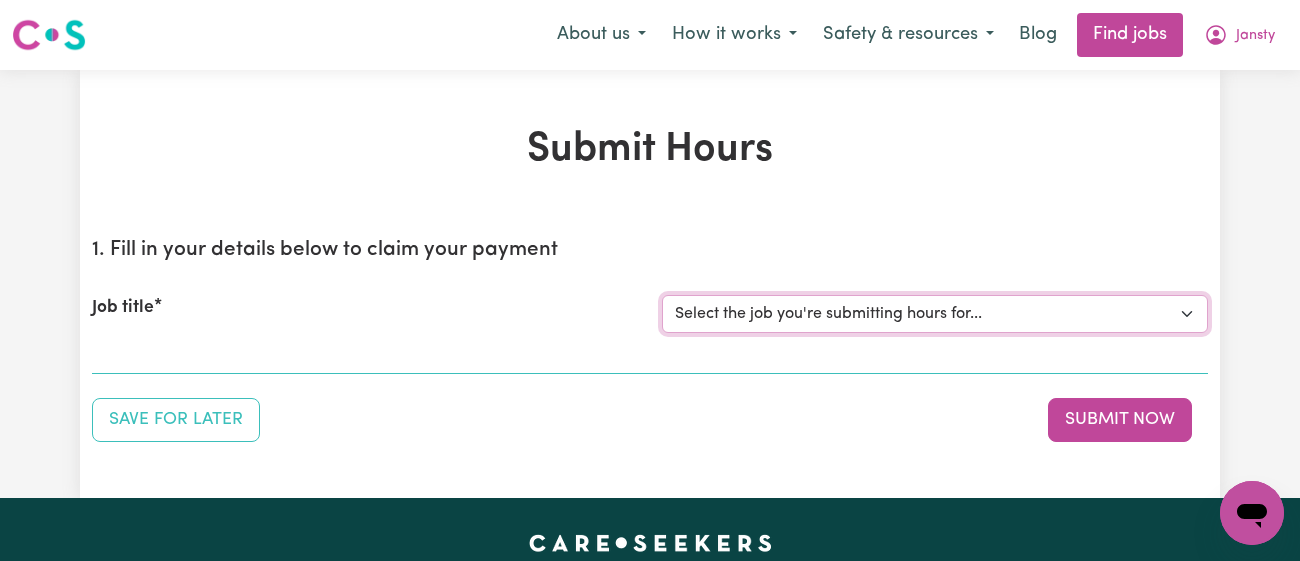 select on "11718" 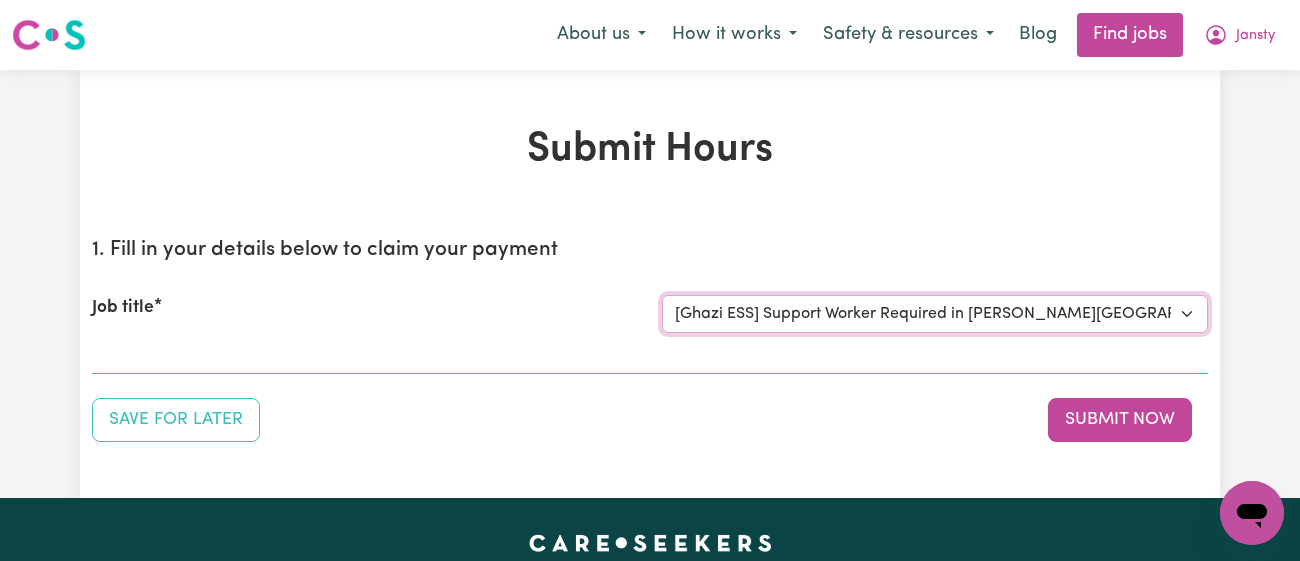 click on "Select the job you're submitting hours for... [[PERSON_NAME]] [DEMOGRAPHIC_DATA] Support Worker Needed In [GEOGRAPHIC_DATA][PERSON_NAME], [GEOGRAPHIC_DATA] [[PERSON_NAME]] Support Worker Required in [PERSON_NAME][GEOGRAPHIC_DATA], [GEOGRAPHIC_DATA] [[PERSON_NAME], [PERSON_NAME] & [PERSON_NAME]] Support Worker Required in [GEOGRAPHIC_DATA], [GEOGRAPHIC_DATA] [[PERSON_NAME] ( [PERSON_NAME]) [PERSON_NAME]] Support worker required in [GEOGRAPHIC_DATA], [GEOGRAPHIC_DATA] for Domestic Assistance [Dong Fu] Weekend Care worker needed at [GEOGRAPHIC_DATA], [GEOGRAPHIC_DATA] for Personal Care, Domestic Assistance and Social Companionship [[PERSON_NAME] NDIS#430270255] URGENT Support Worker Needed Personal Care And Hoist/Transfers Ongoing Mon to [GEOGRAPHIC_DATA], [GEOGRAPHIC_DATA]" at bounding box center [935, 314] 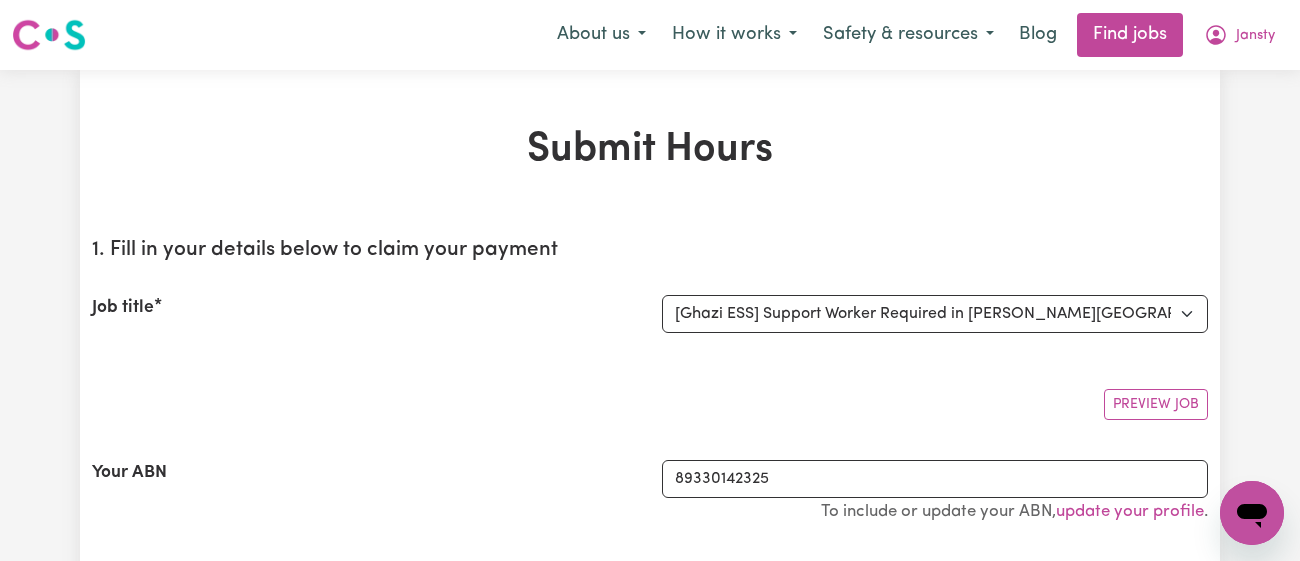 click on "Job title" at bounding box center [365, 314] 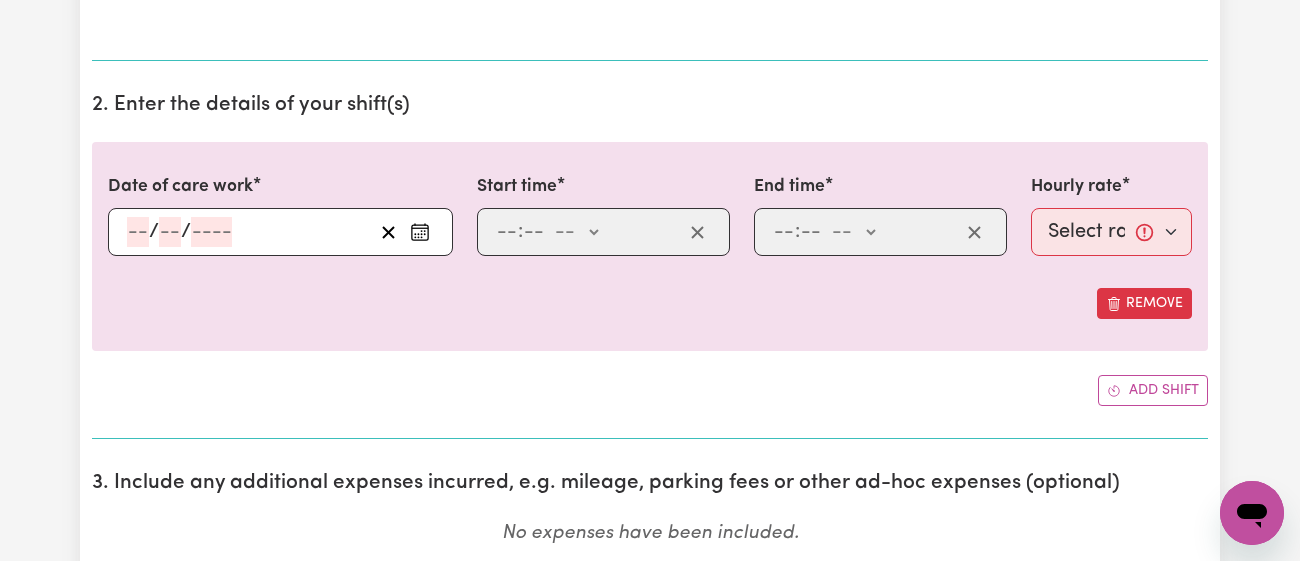scroll, scrollTop: 649, scrollLeft: 0, axis: vertical 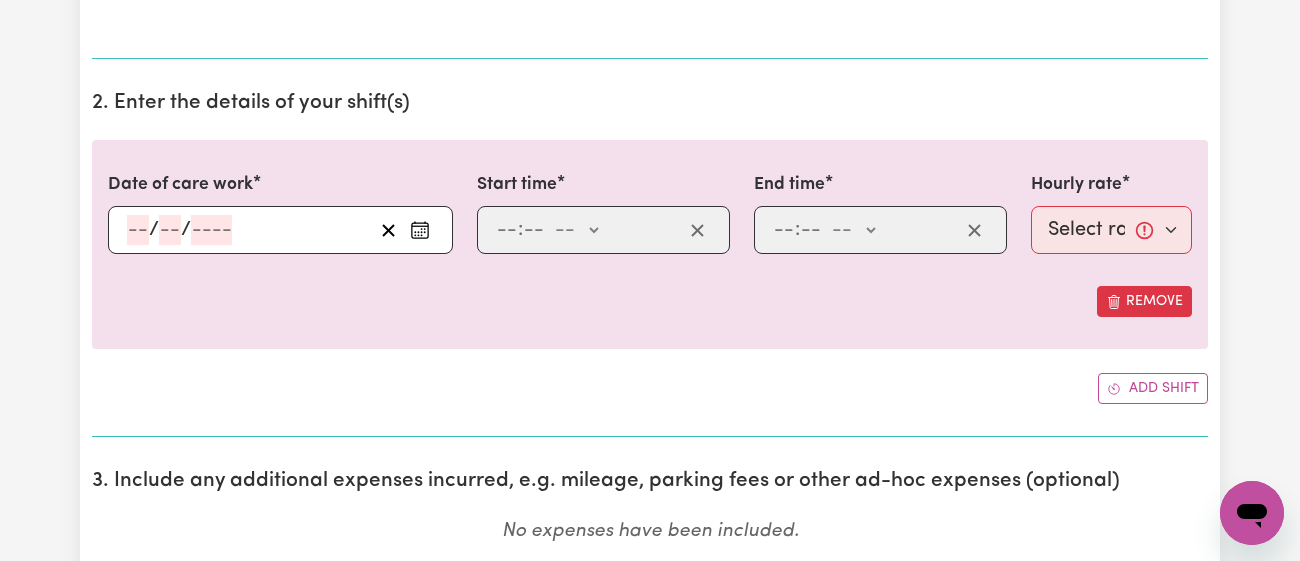 click 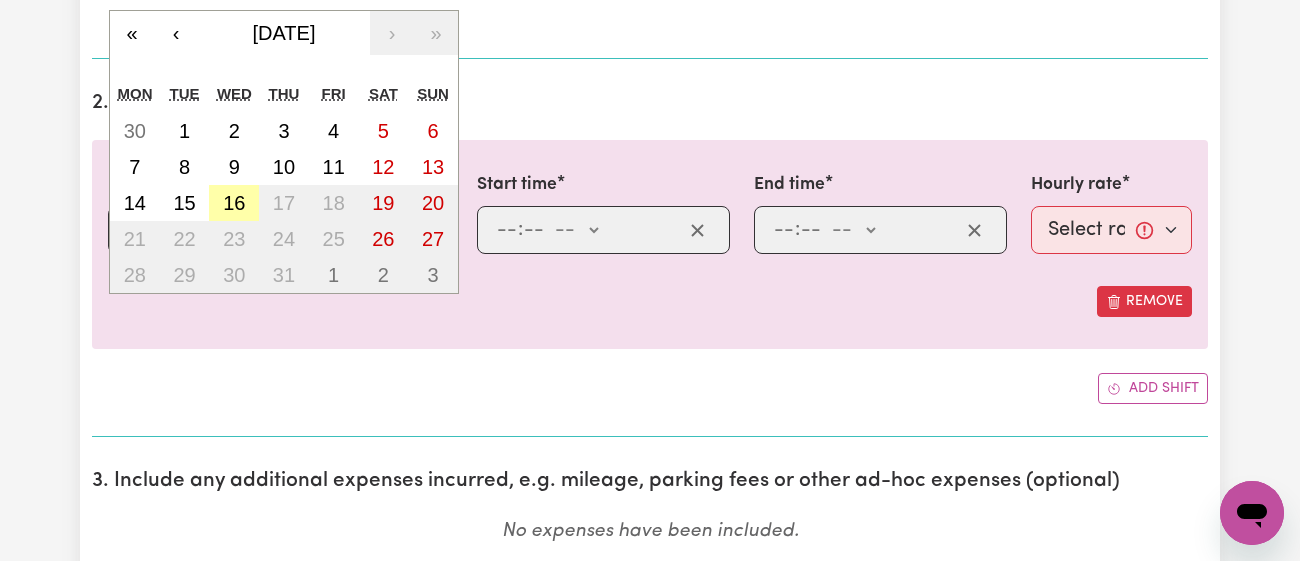 click on "16" at bounding box center [234, 203] 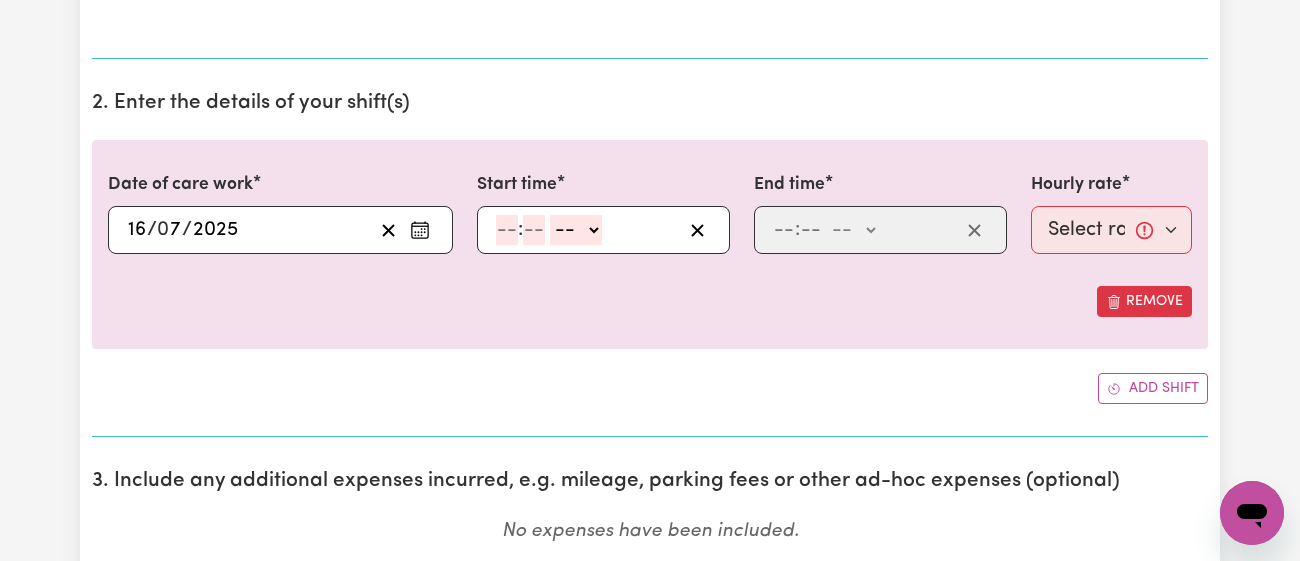 click 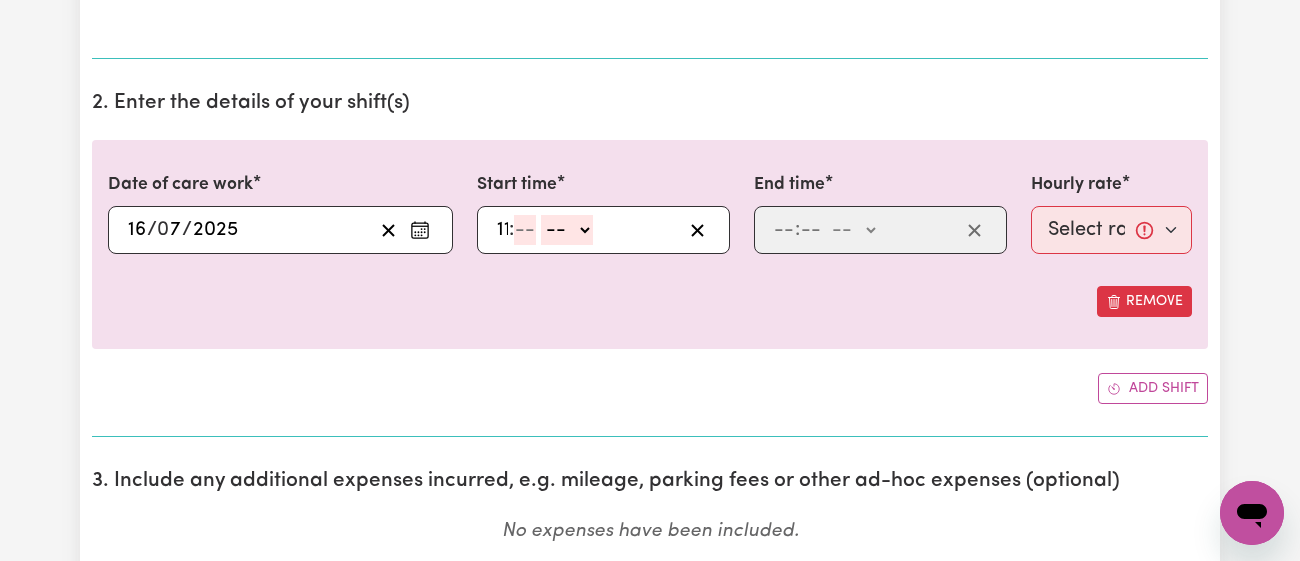 type on "11" 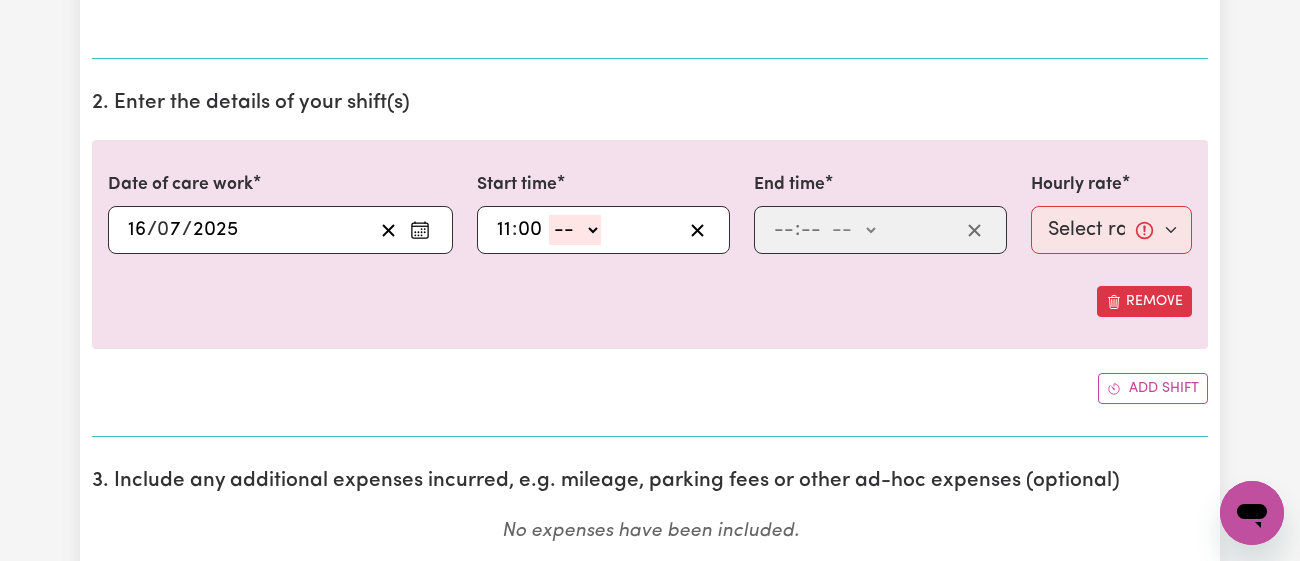 type on "00" 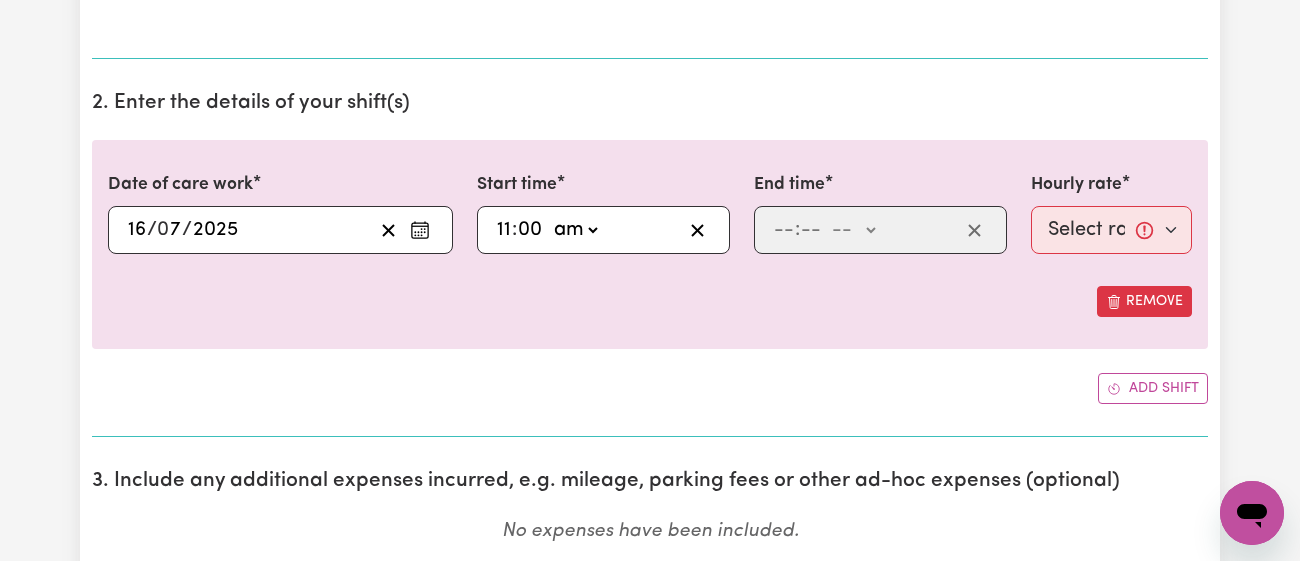 click on "-- am pm" 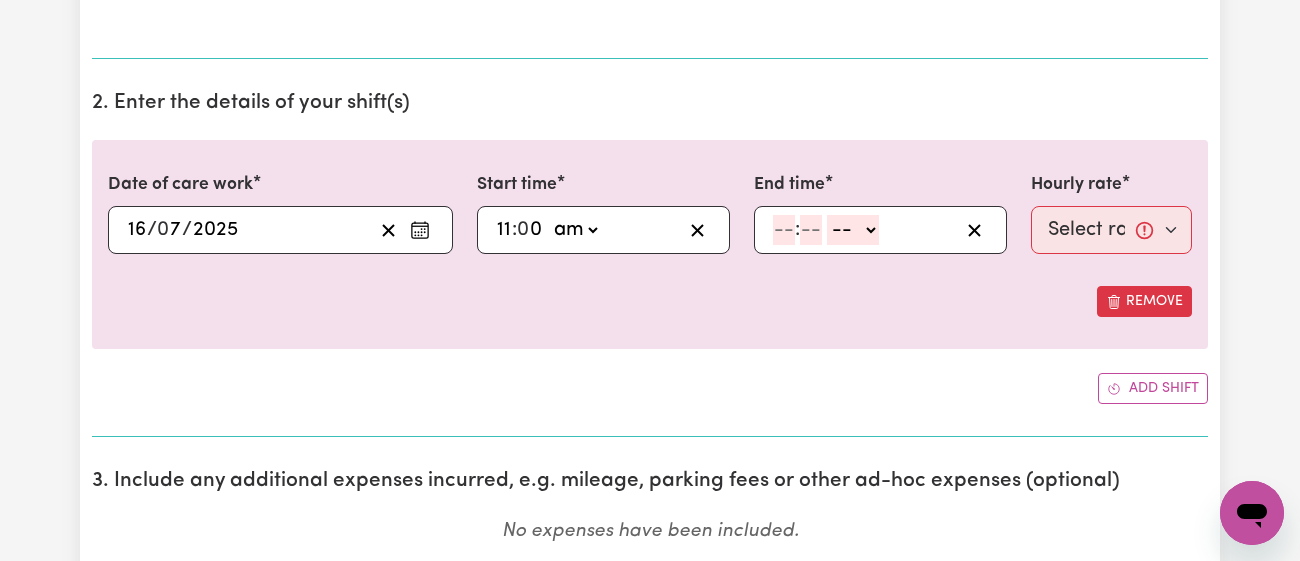 click 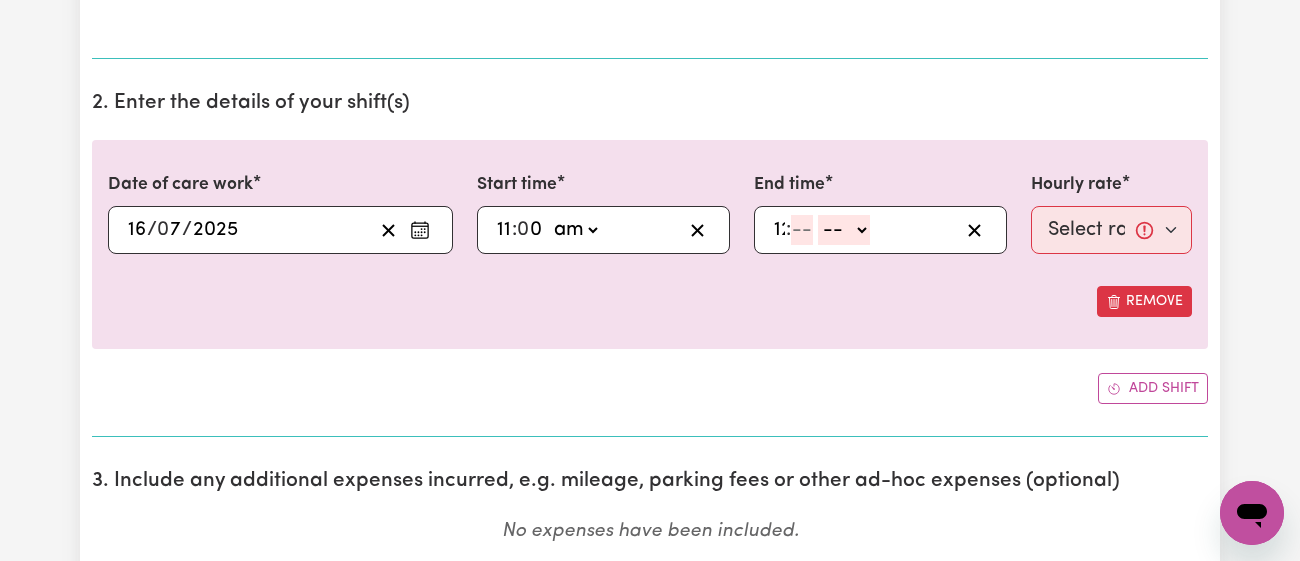 type on "12" 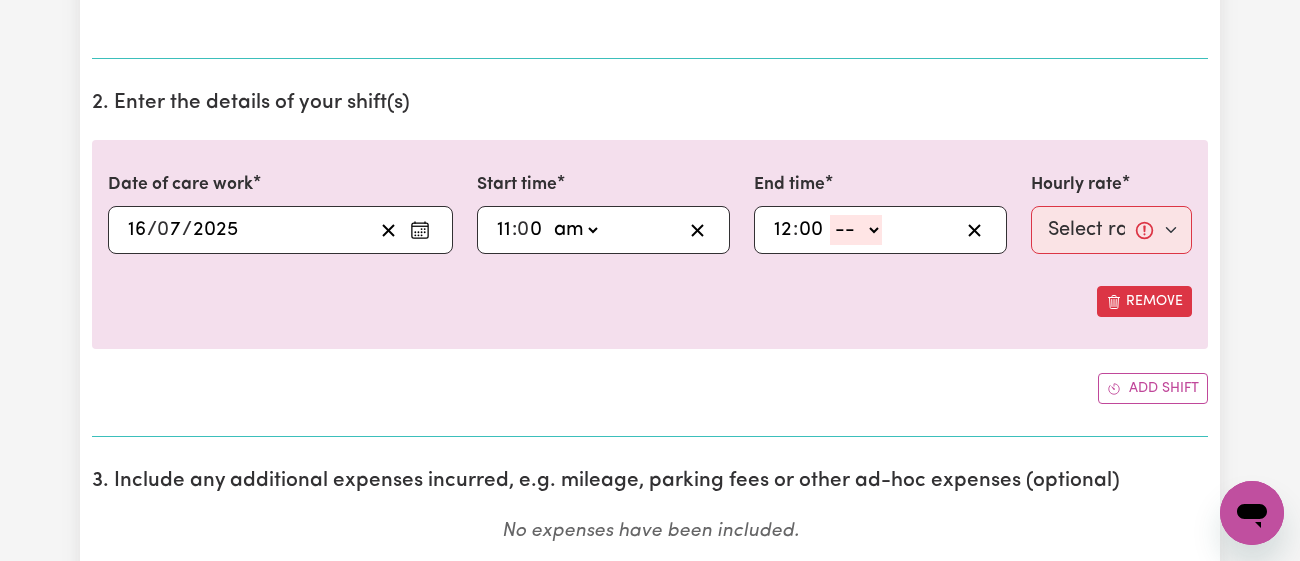 type on "00" 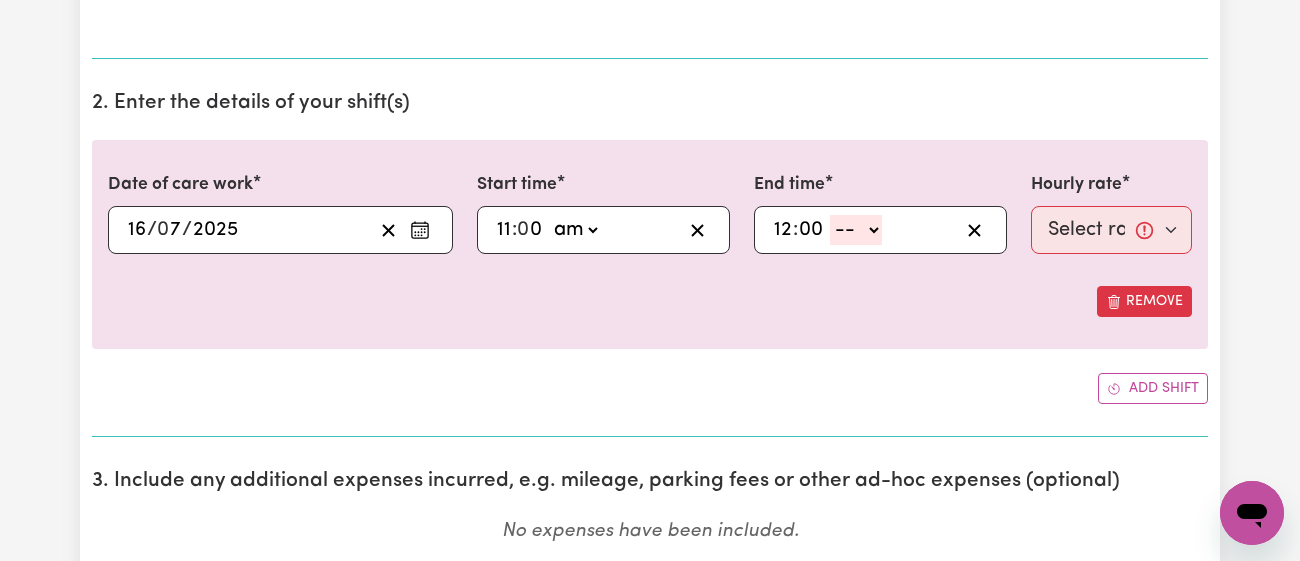 select on "pm" 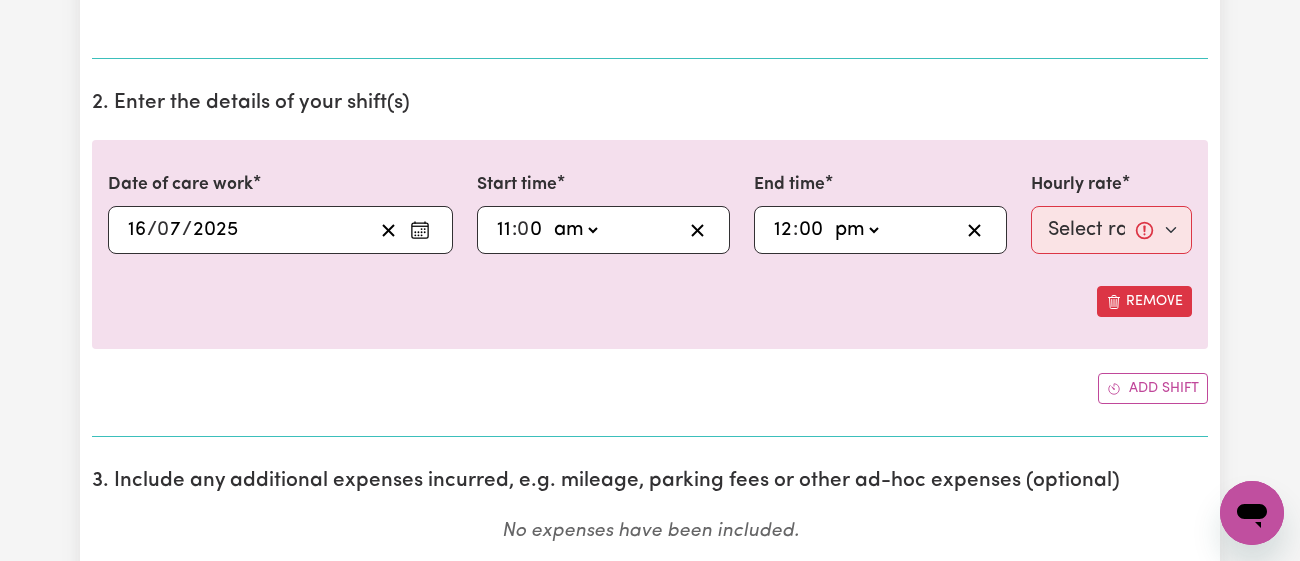 click on "-- am pm" 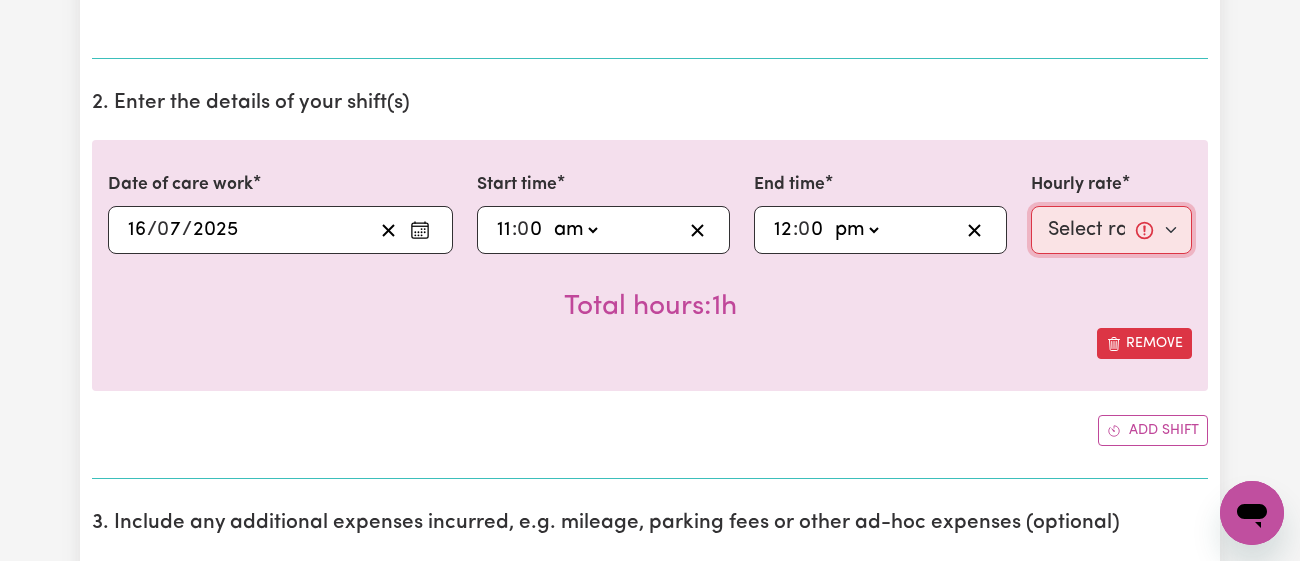 click on "Select rate... $43.00 (Weekday) $72.00 (Public Holiday)" at bounding box center [1111, 230] 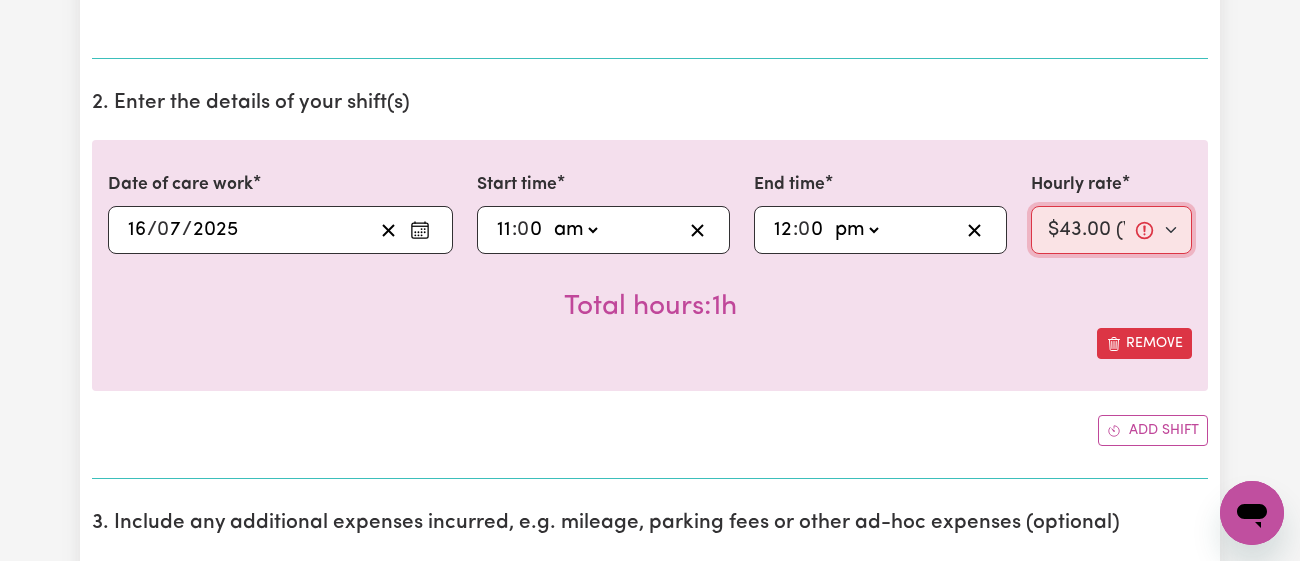 click on "Select rate... $43.00 (Weekday) $72.00 (Public Holiday)" at bounding box center [1111, 230] 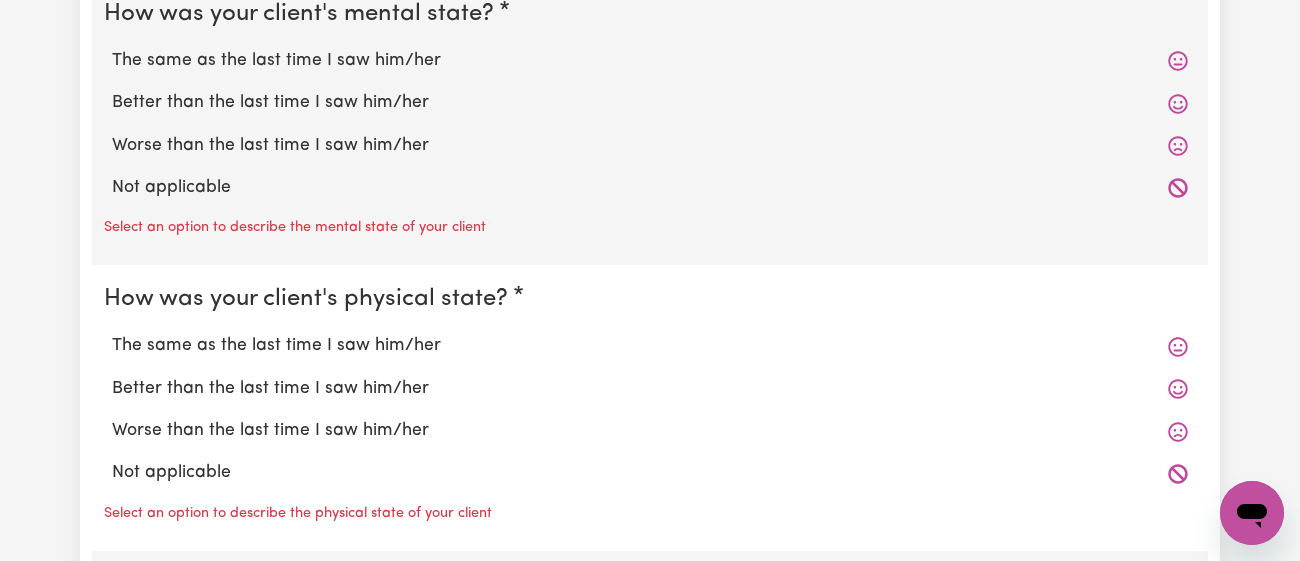 scroll, scrollTop: 1690, scrollLeft: 0, axis: vertical 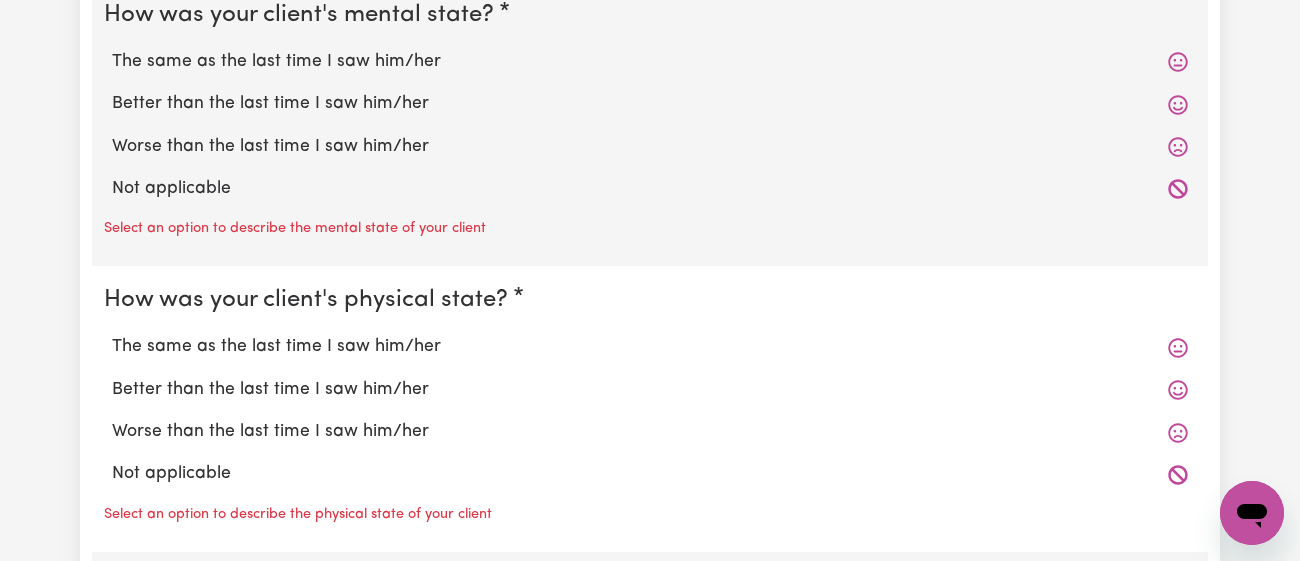 click on "Better than the last time I saw him/her" at bounding box center [650, 104] 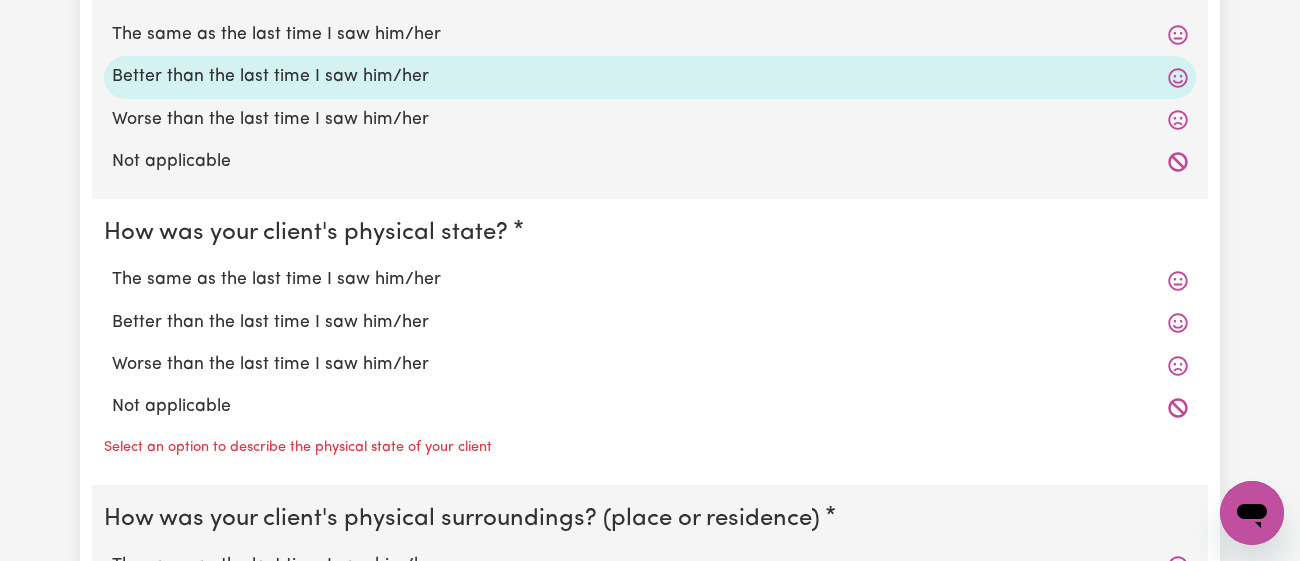 scroll, scrollTop: 1699, scrollLeft: 0, axis: vertical 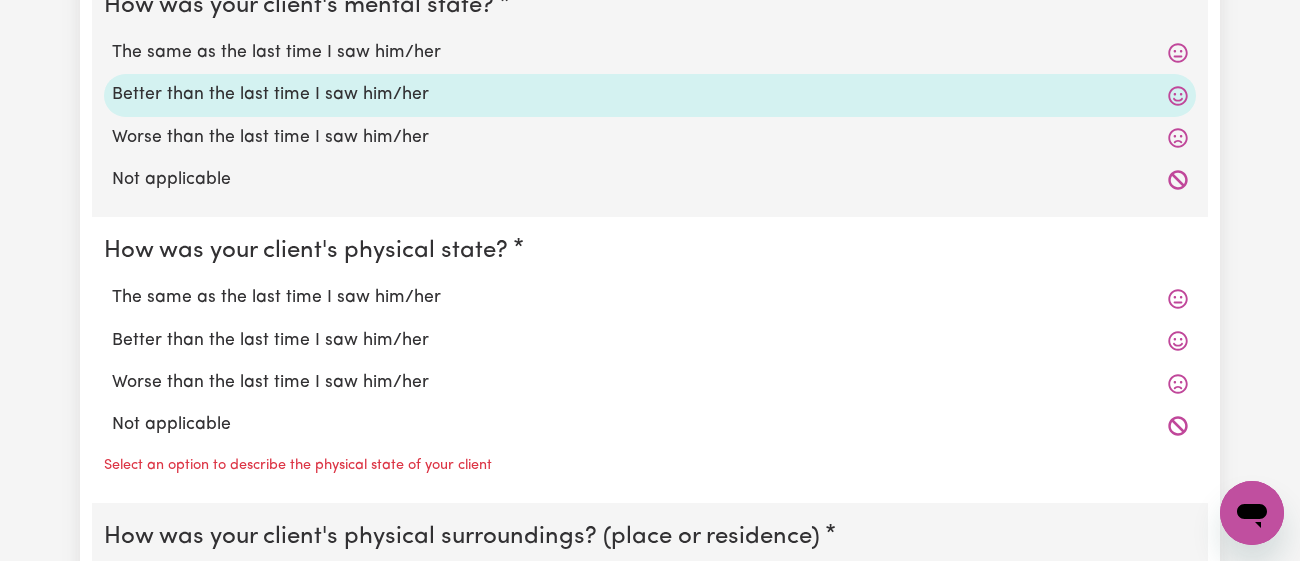 click on "The same as the last time I saw him/her" at bounding box center (650, 298) 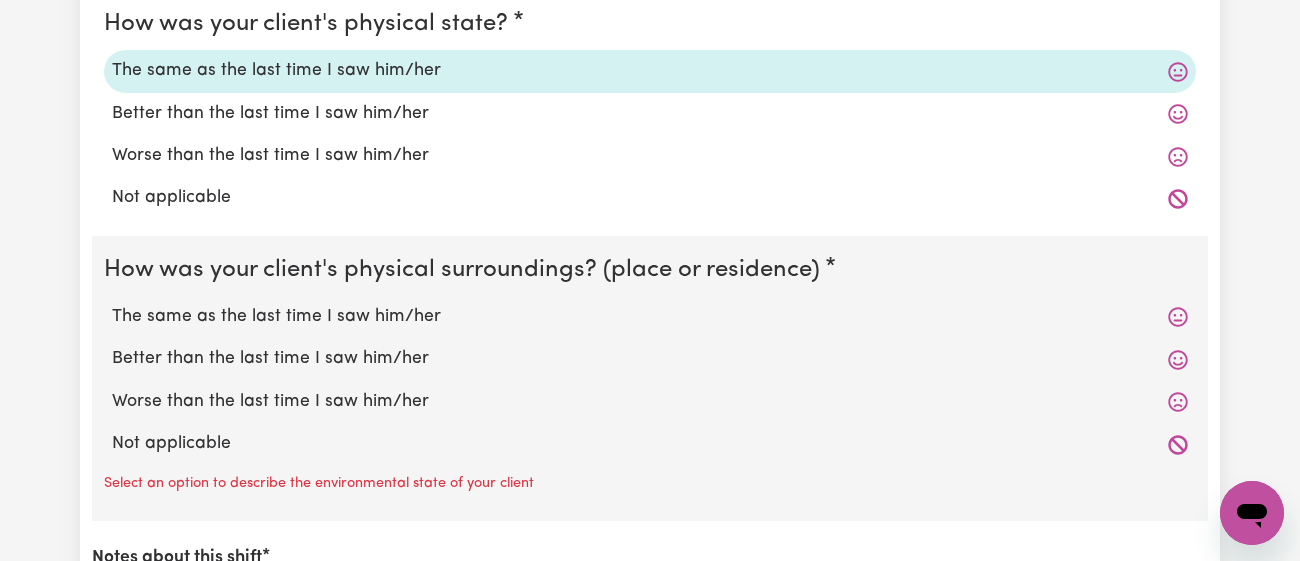 scroll, scrollTop: 1904, scrollLeft: 0, axis: vertical 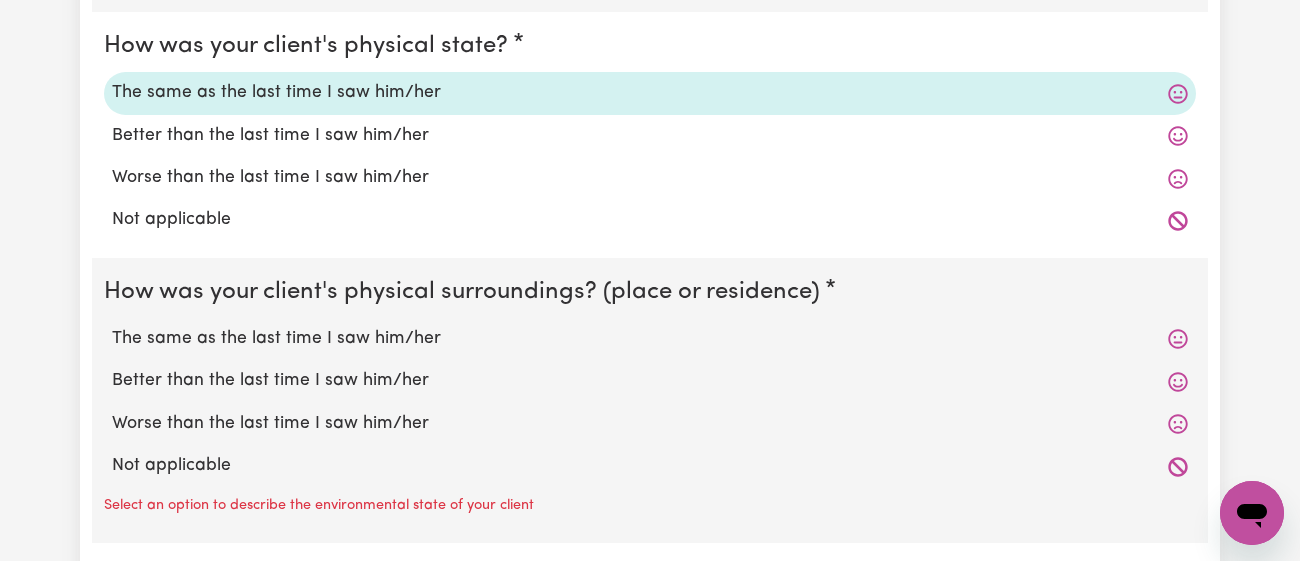 click on "Better than the last time I saw him/her" at bounding box center [650, 381] 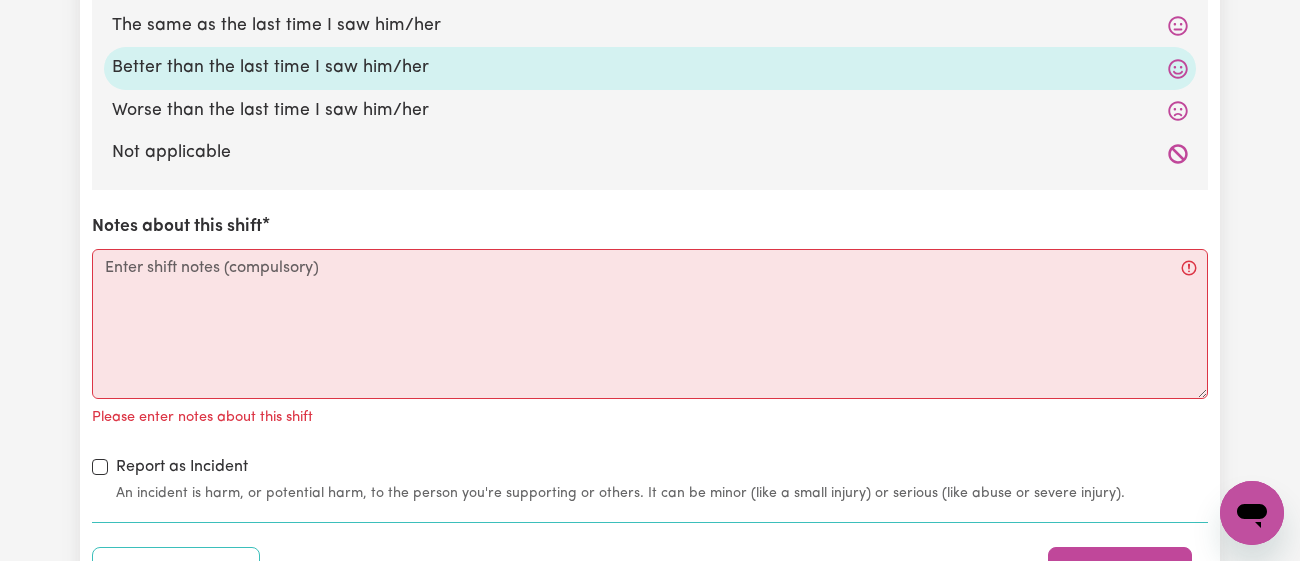 scroll, scrollTop: 2200, scrollLeft: 0, axis: vertical 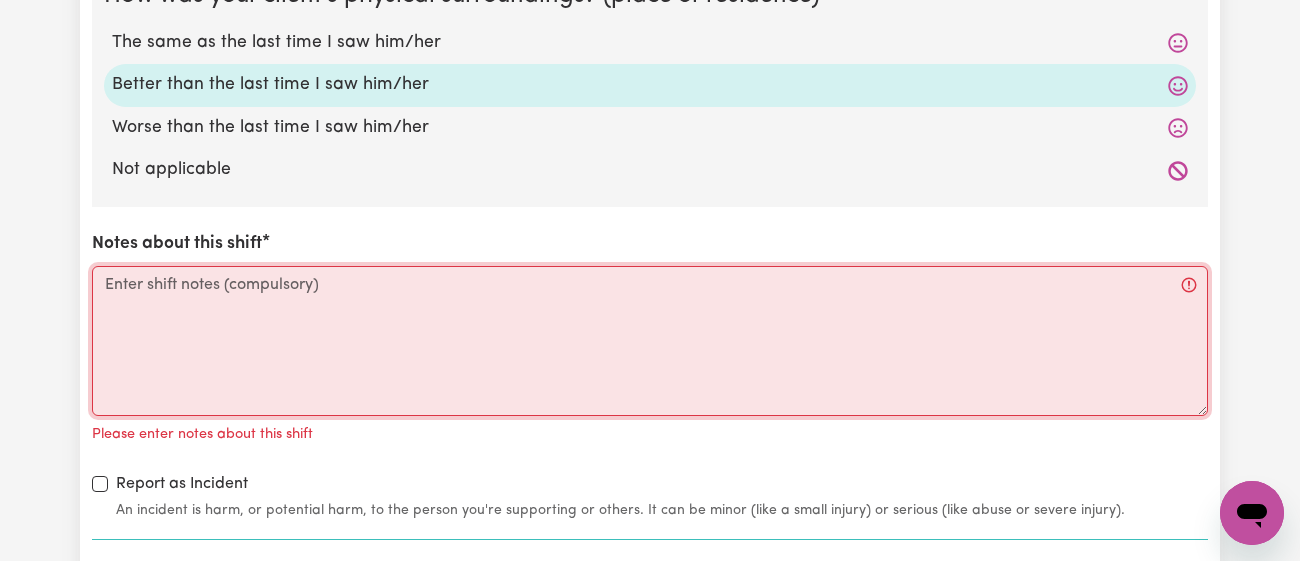 click on "Notes about this shift" at bounding box center (650, 341) 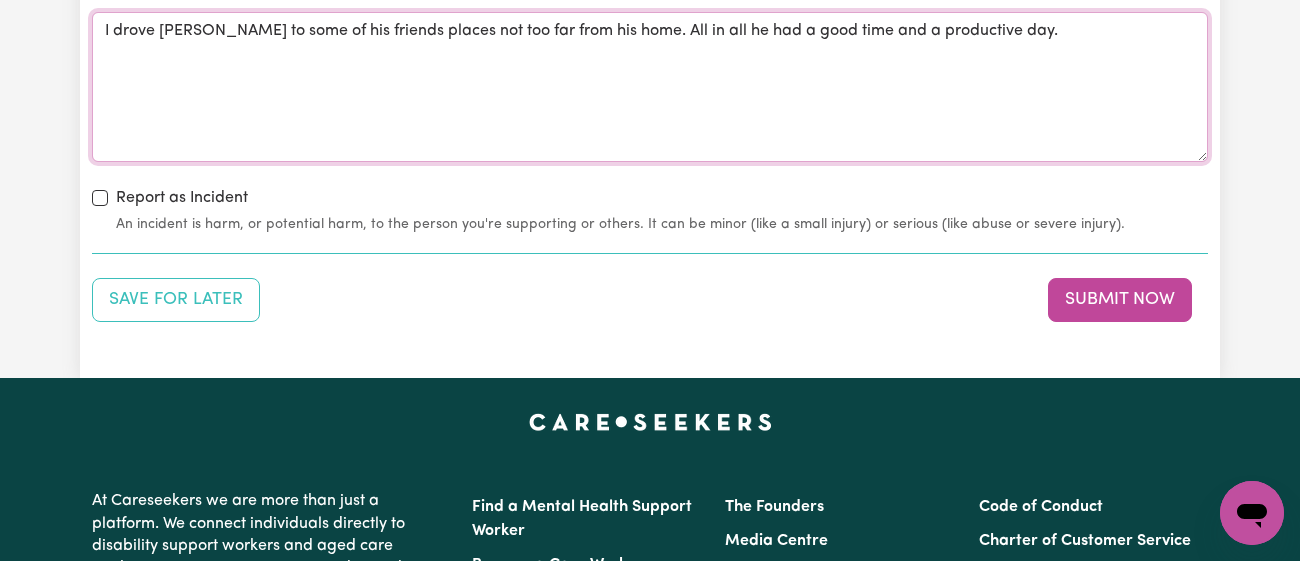 scroll, scrollTop: 2423, scrollLeft: 0, axis: vertical 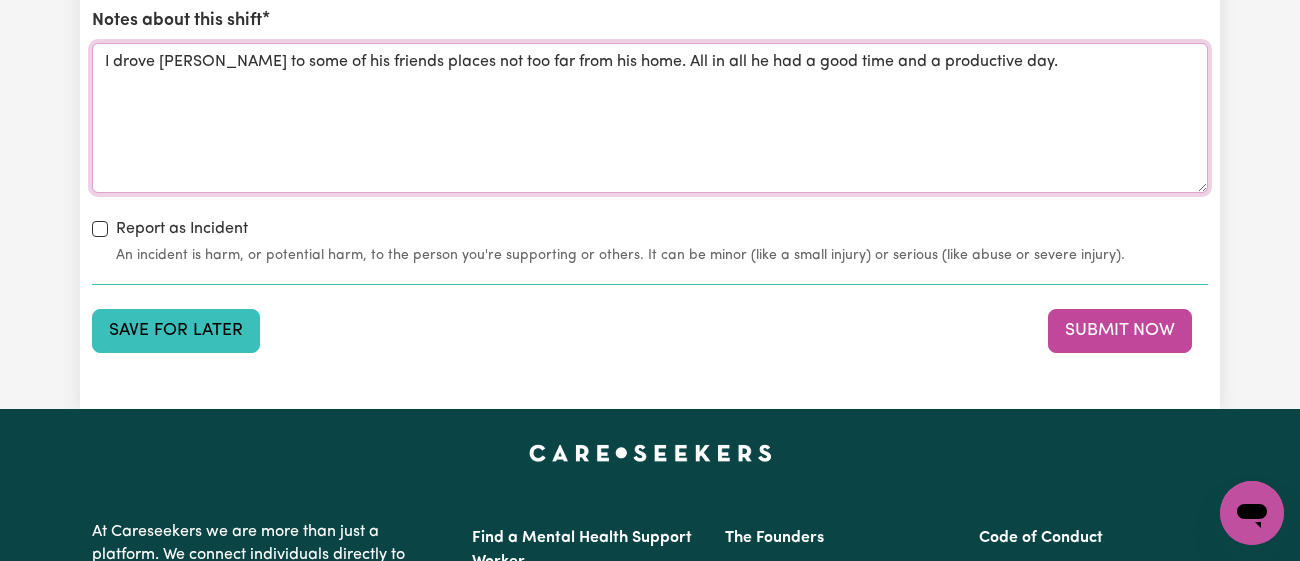 type on "I drove [PERSON_NAME] to some of his friends places not too far from his home. All in all he had a good time and a productive day." 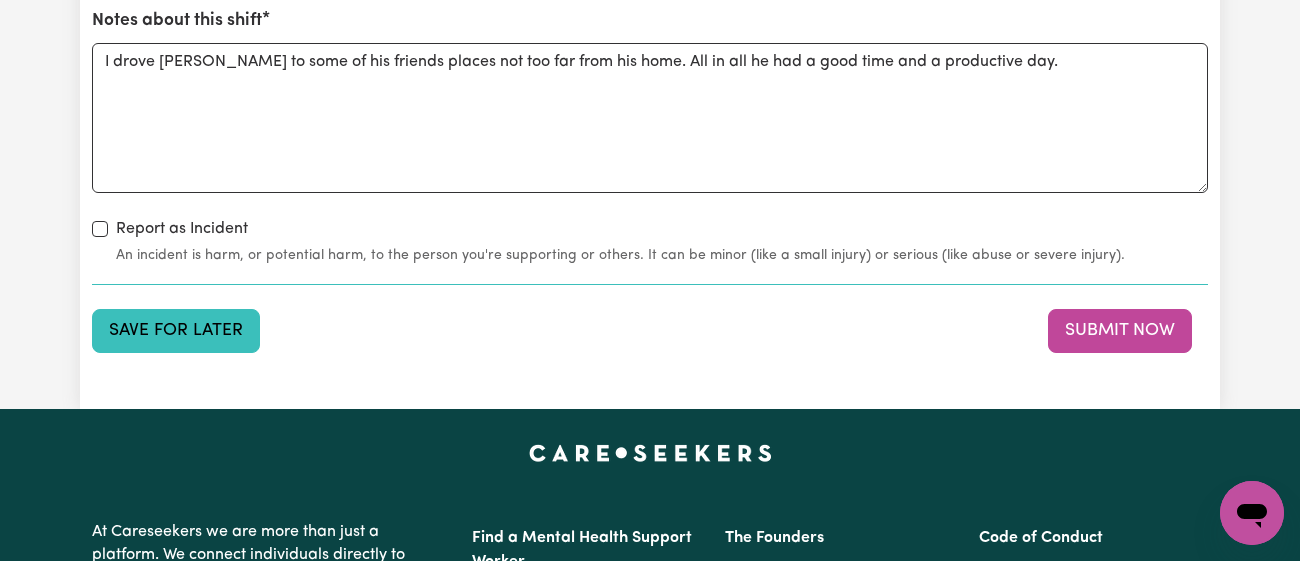 click on "Save for Later" at bounding box center (176, 331) 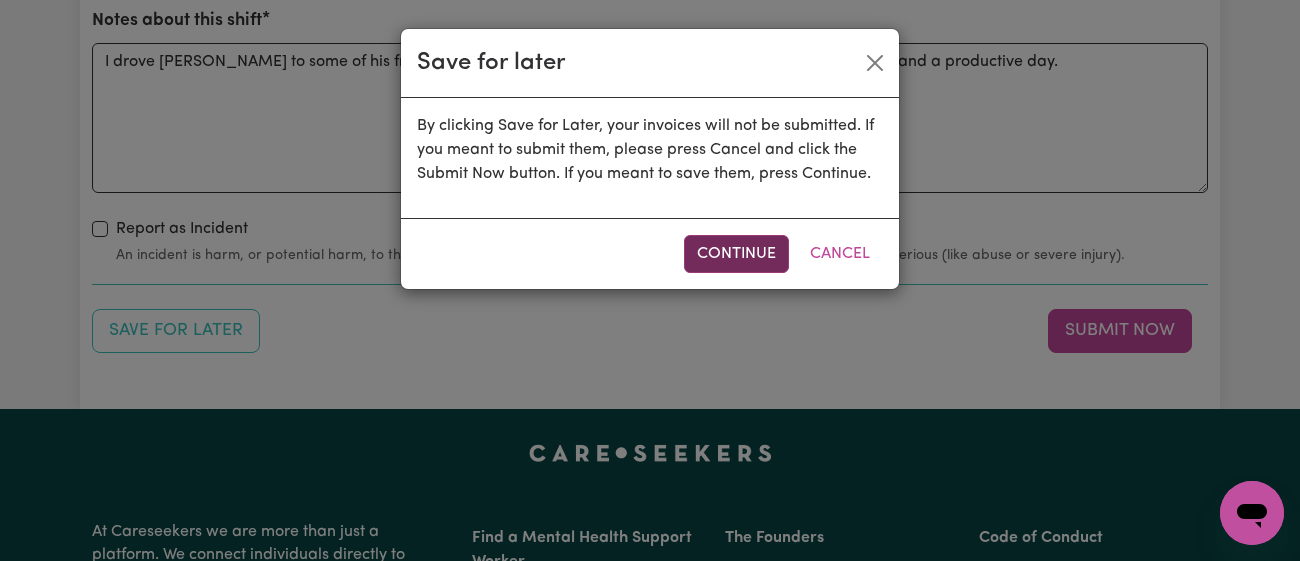 click on "Continue" at bounding box center [736, 254] 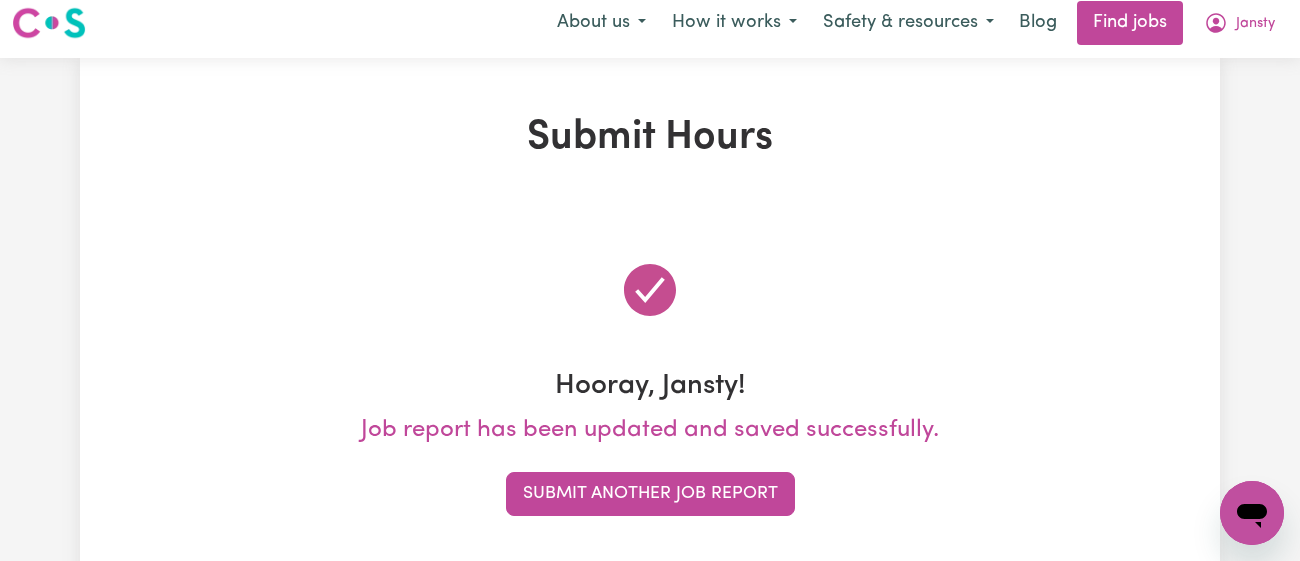 scroll, scrollTop: 0, scrollLeft: 0, axis: both 